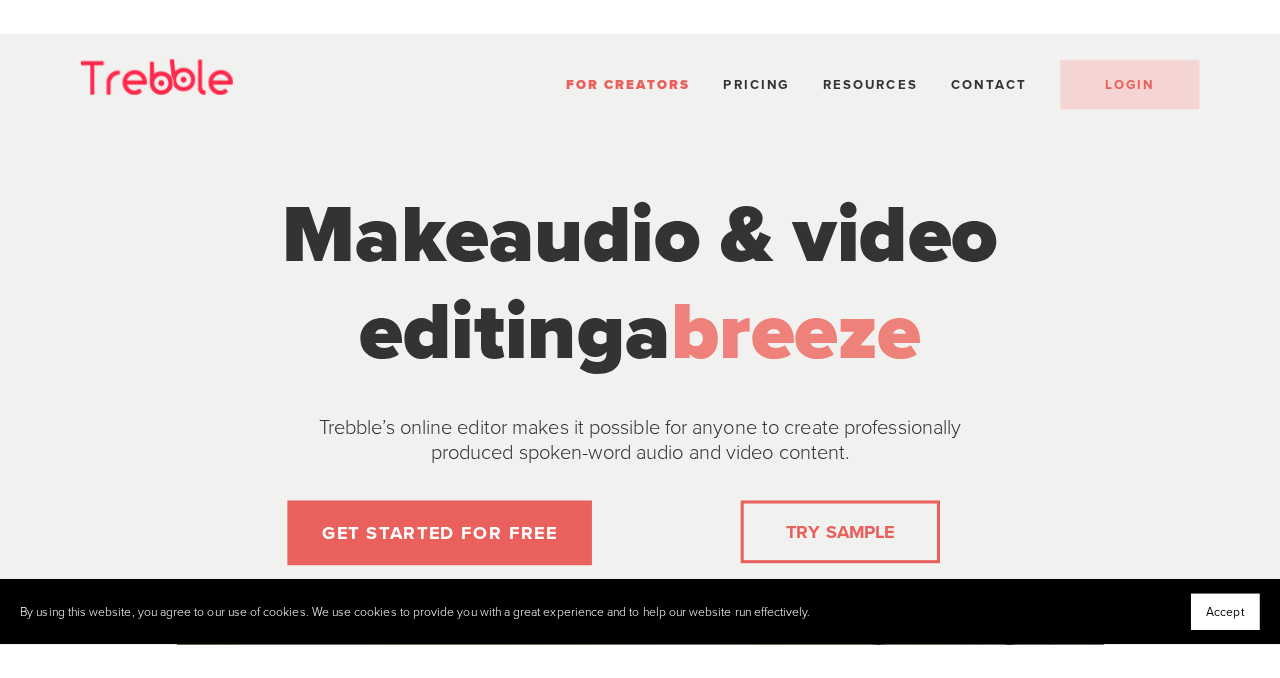 scroll, scrollTop: 0, scrollLeft: 0, axis: both 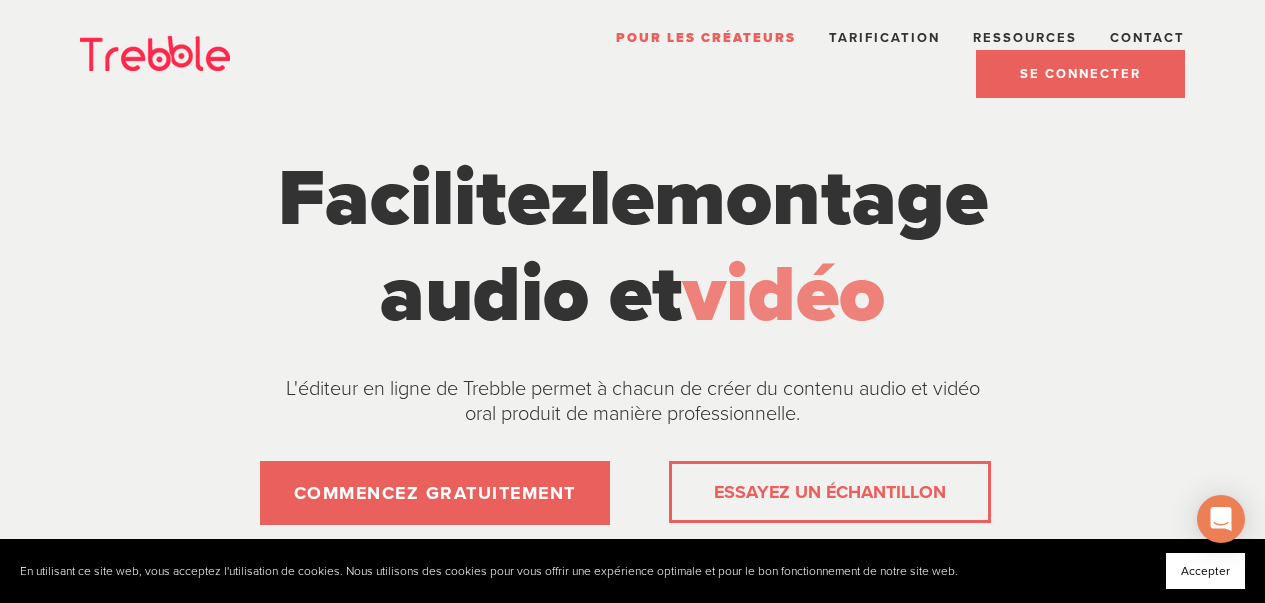 click on "SE CONNECTER" at bounding box center (1080, 74) 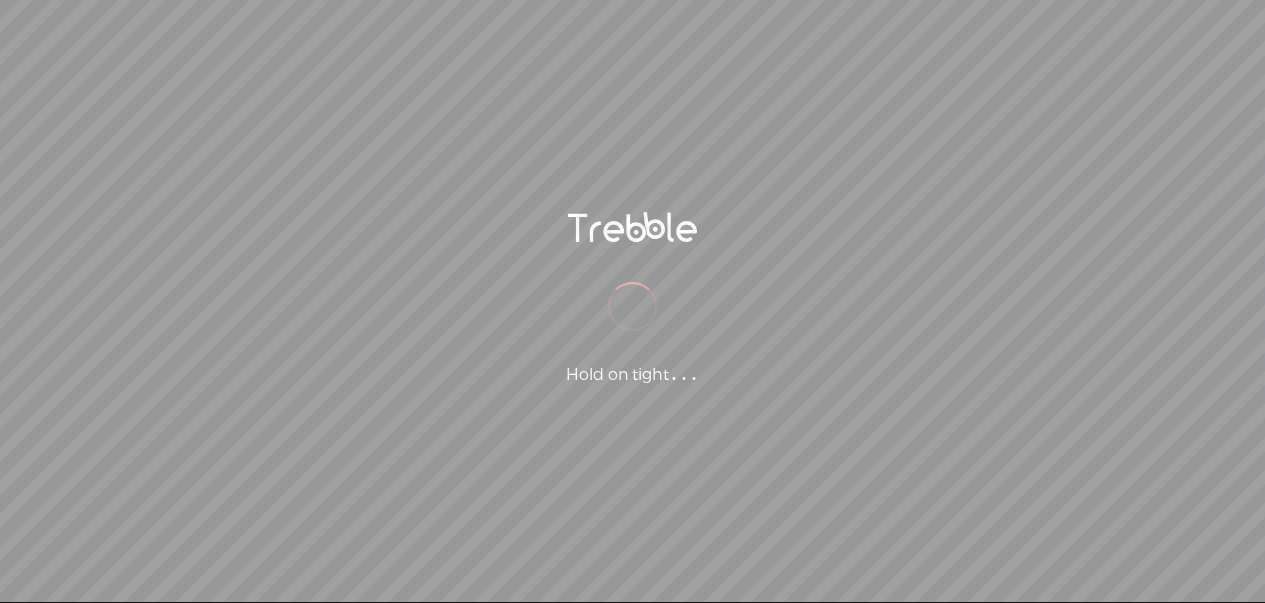 scroll, scrollTop: 0, scrollLeft: 0, axis: both 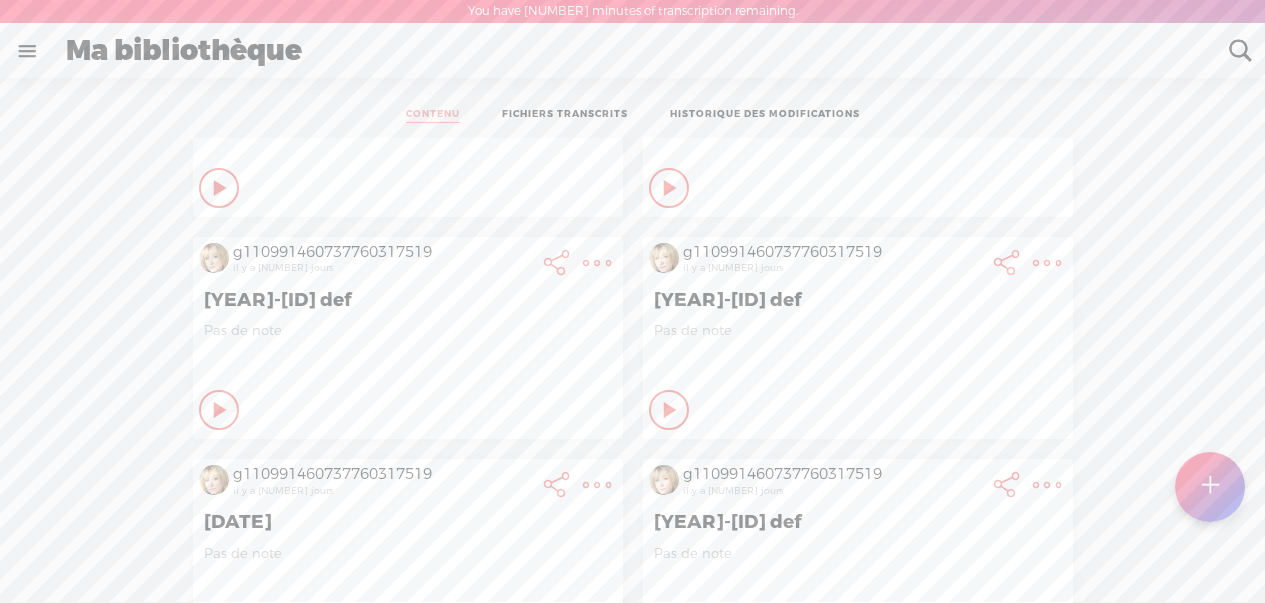 click on "[YEAR]-[ID] def" at bounding box center [858, 522] 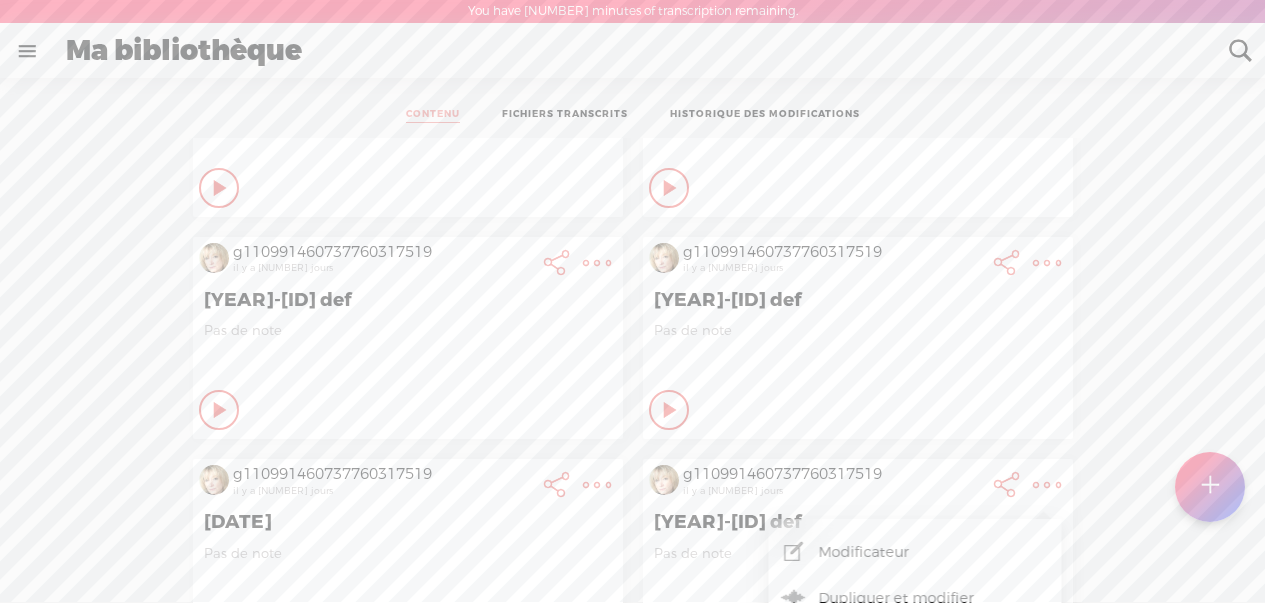 scroll, scrollTop: 39, scrollLeft: 0, axis: vertical 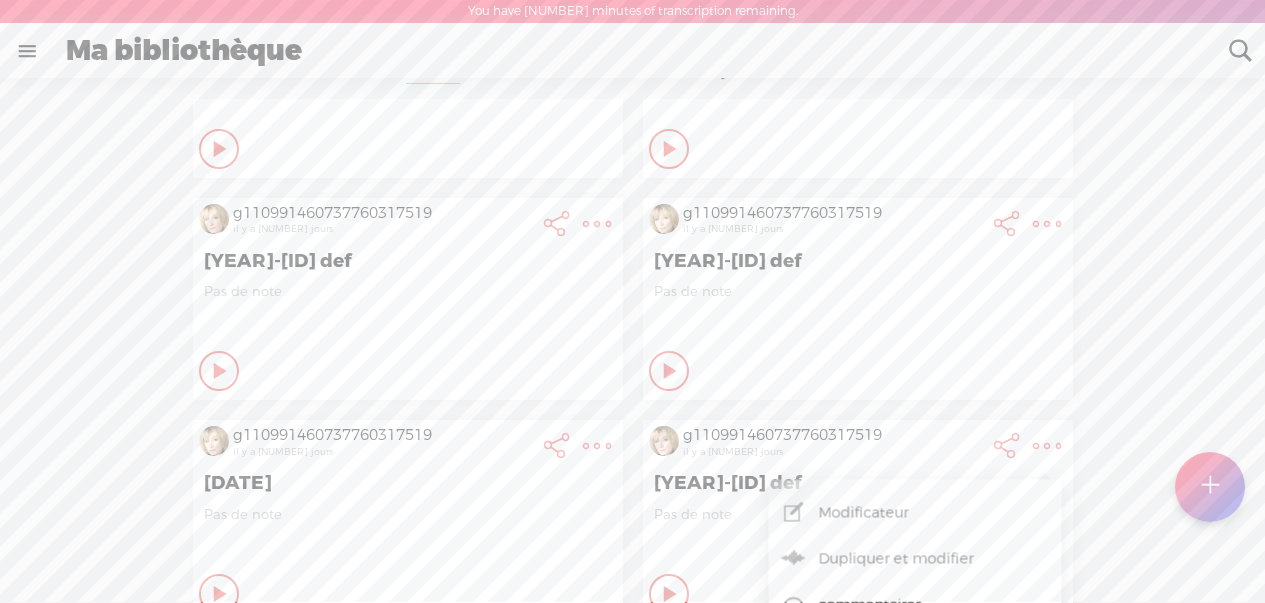 click on "g110991460737760317519
[DATE] ago
[DATE]-[ID] def
Pas de note
Jouer ce contenu" at bounding box center [632, 298] 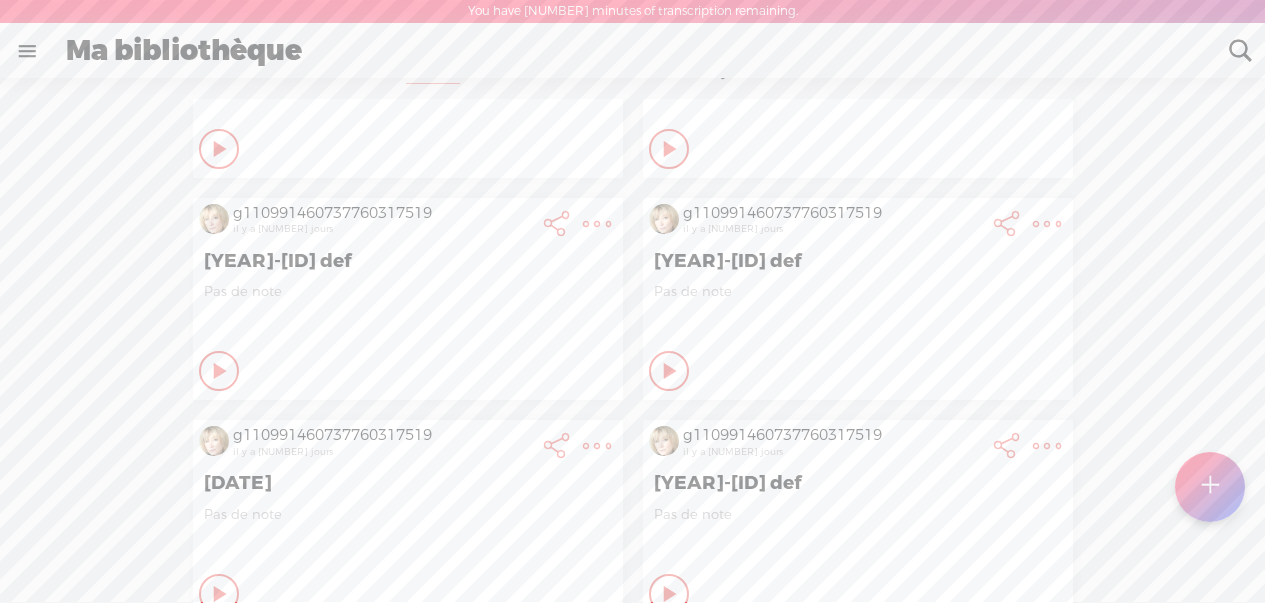click at bounding box center [221, 149] 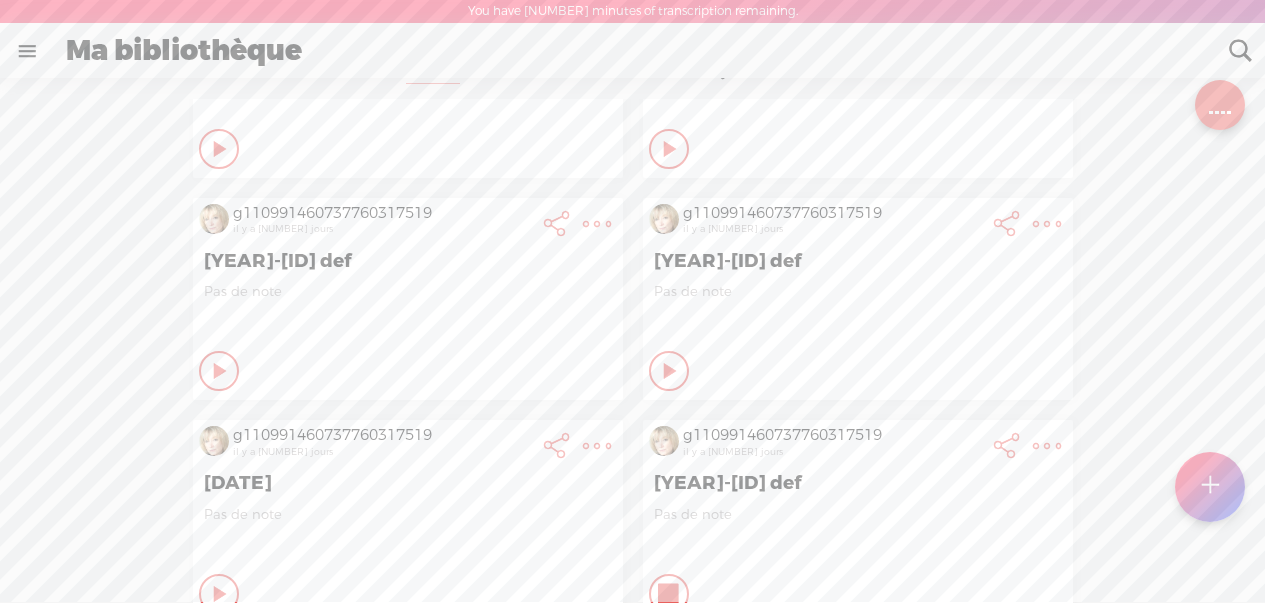 click at bounding box center [670, 594] 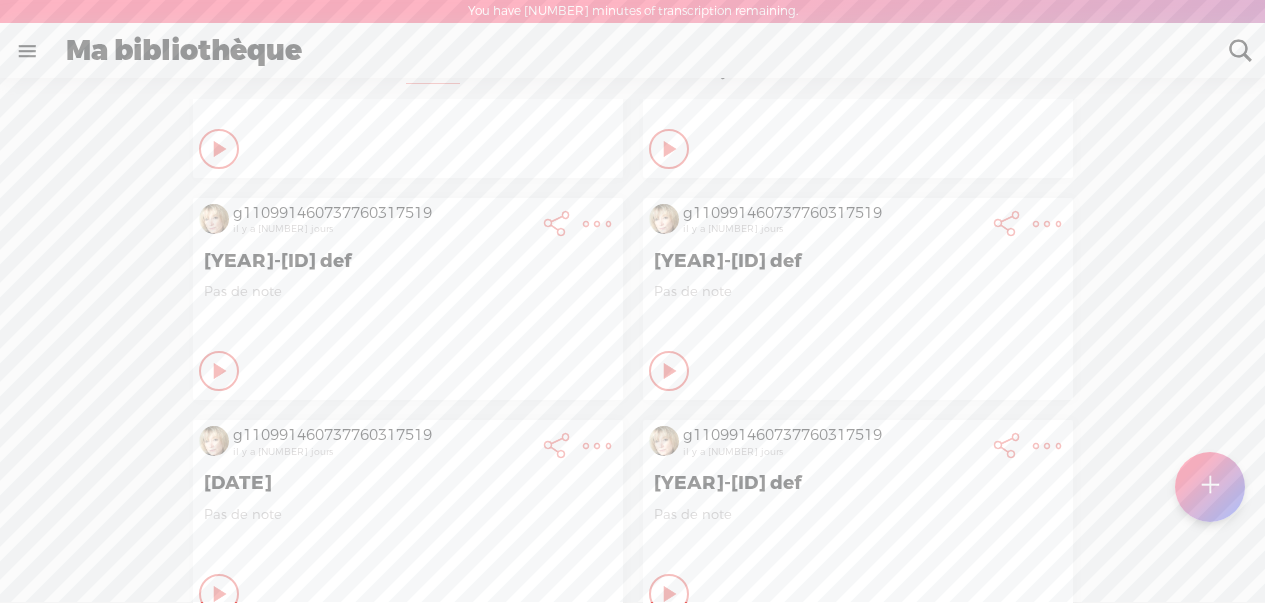 click at bounding box center [221, 149] 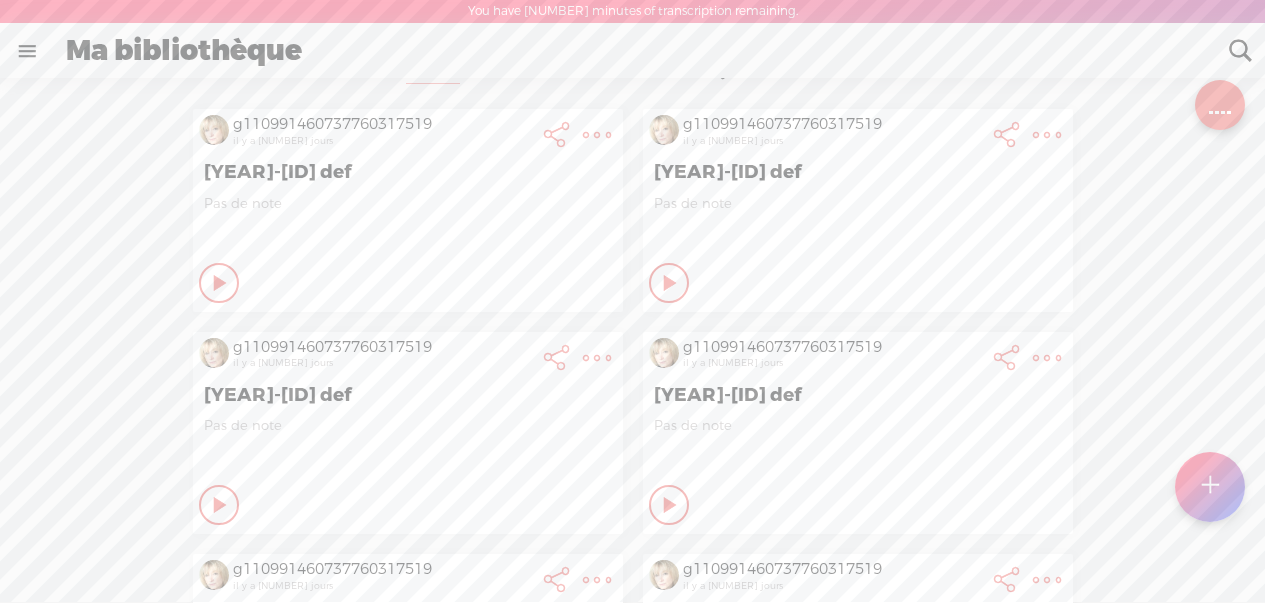 scroll, scrollTop: 134, scrollLeft: 0, axis: vertical 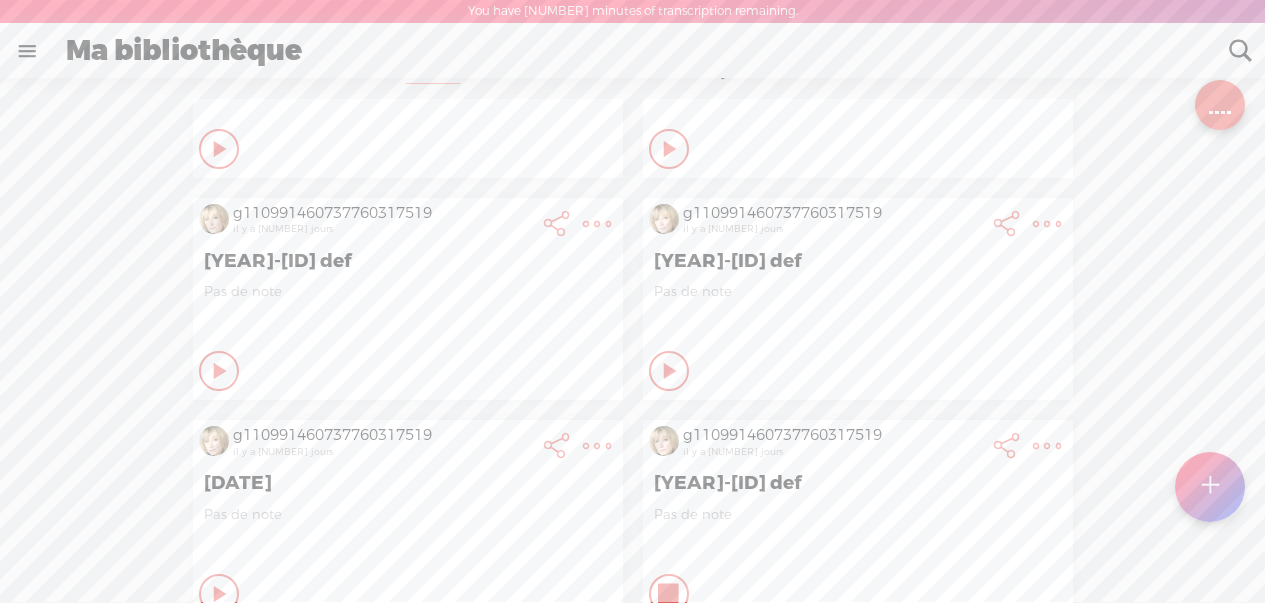 click at bounding box center (1047, 446) 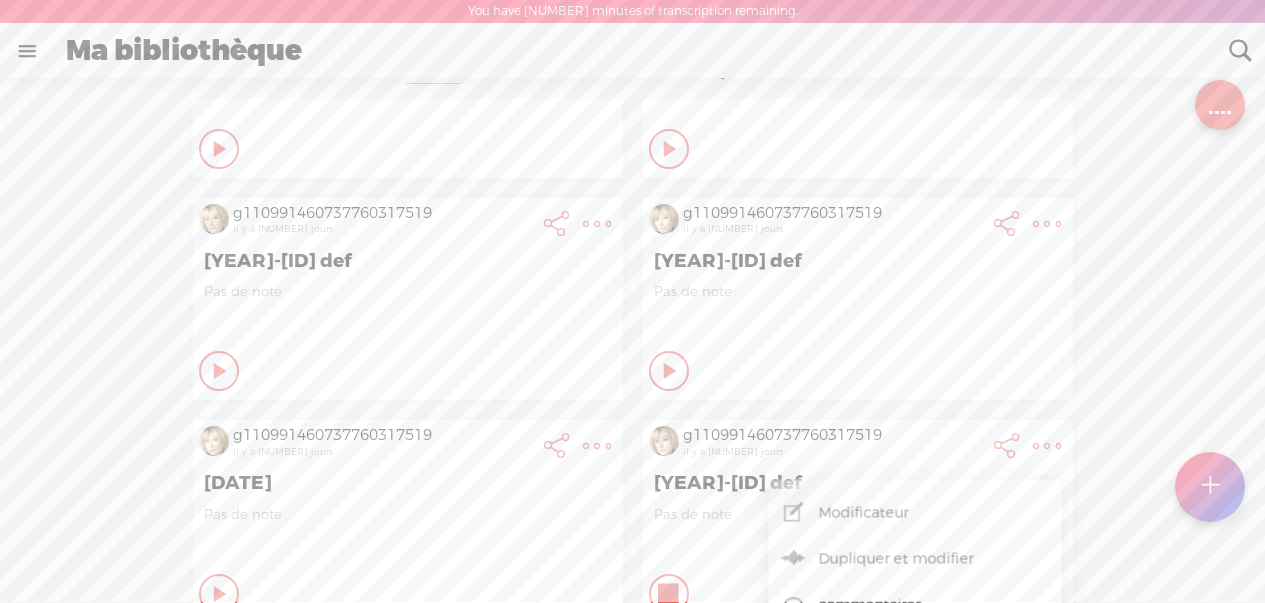 click on "Modificateur" at bounding box center (864, 512) 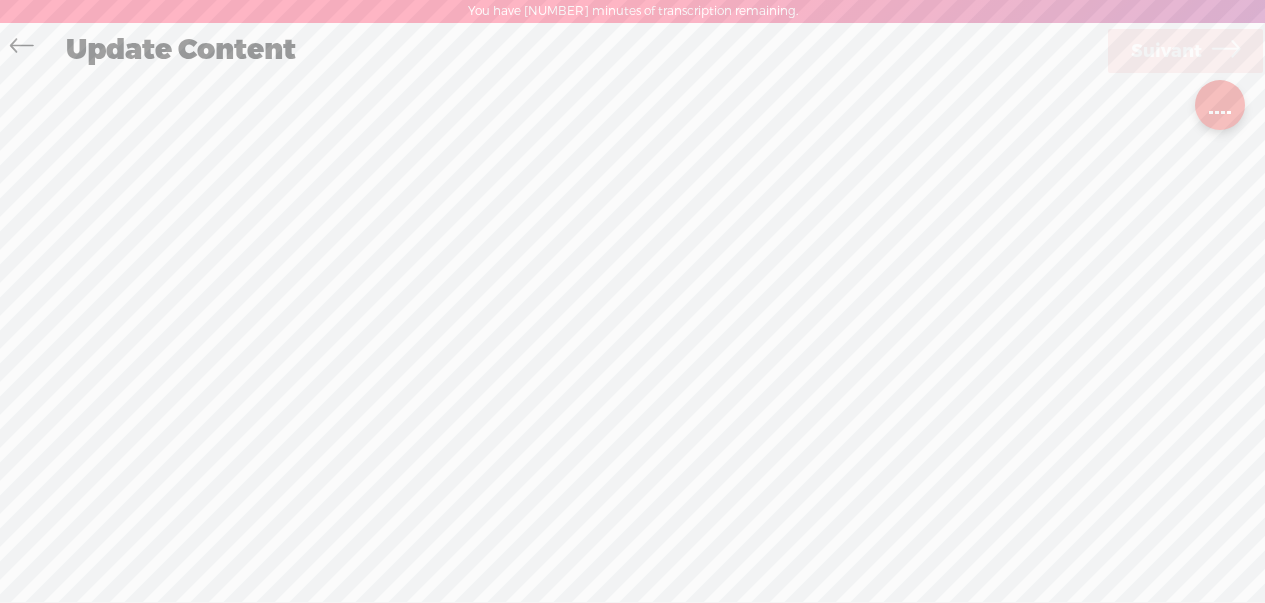 scroll, scrollTop: 1, scrollLeft: 0, axis: vertical 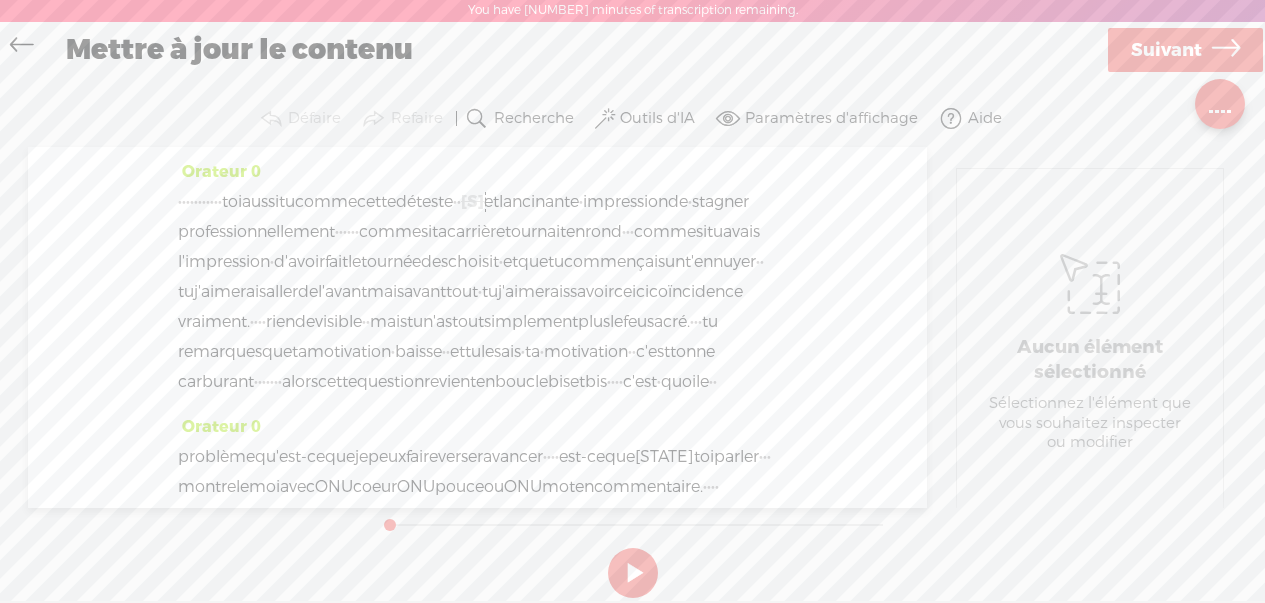 click on "Suivant" at bounding box center (1166, 50) 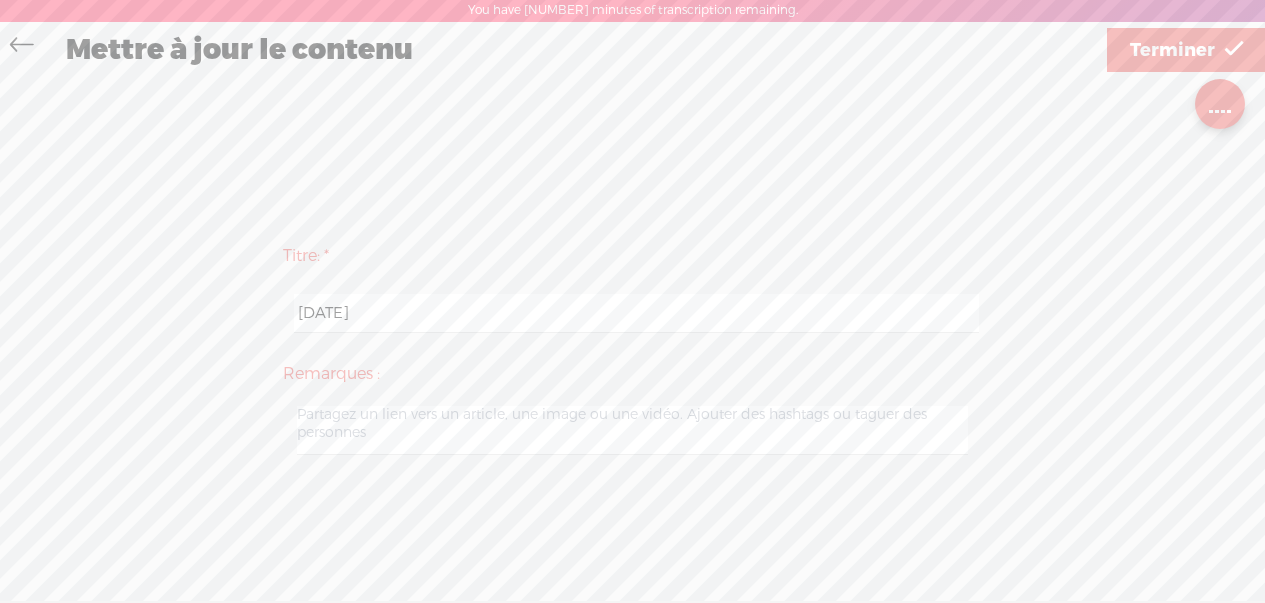click at bounding box center (21, 47) 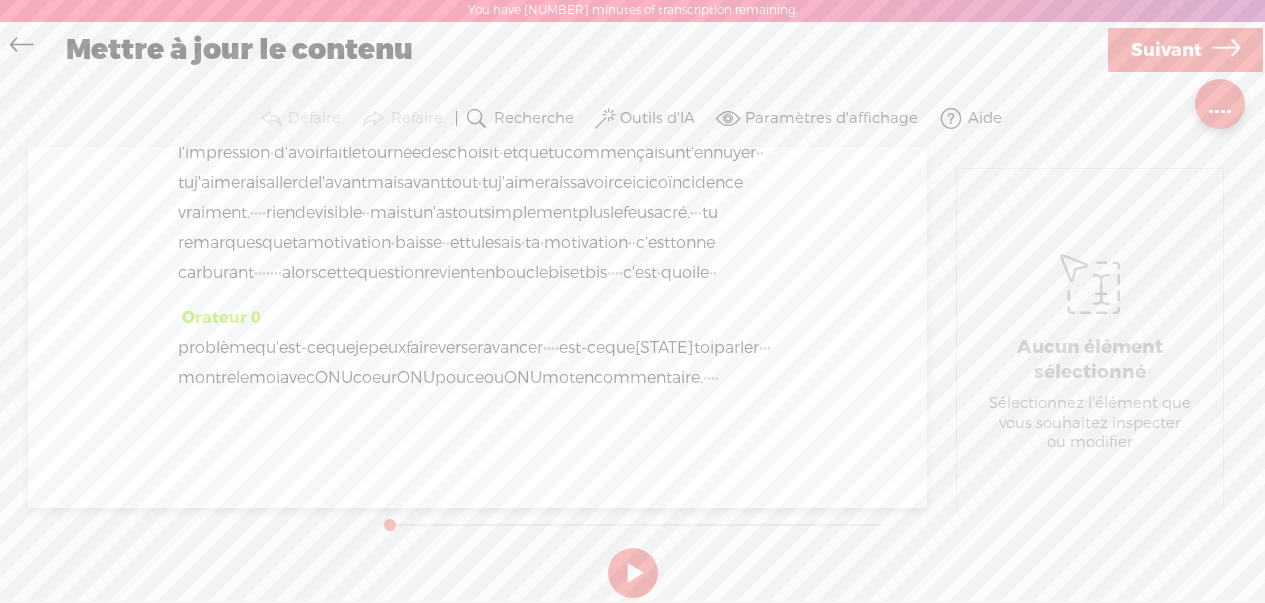 scroll, scrollTop: 0, scrollLeft: 0, axis: both 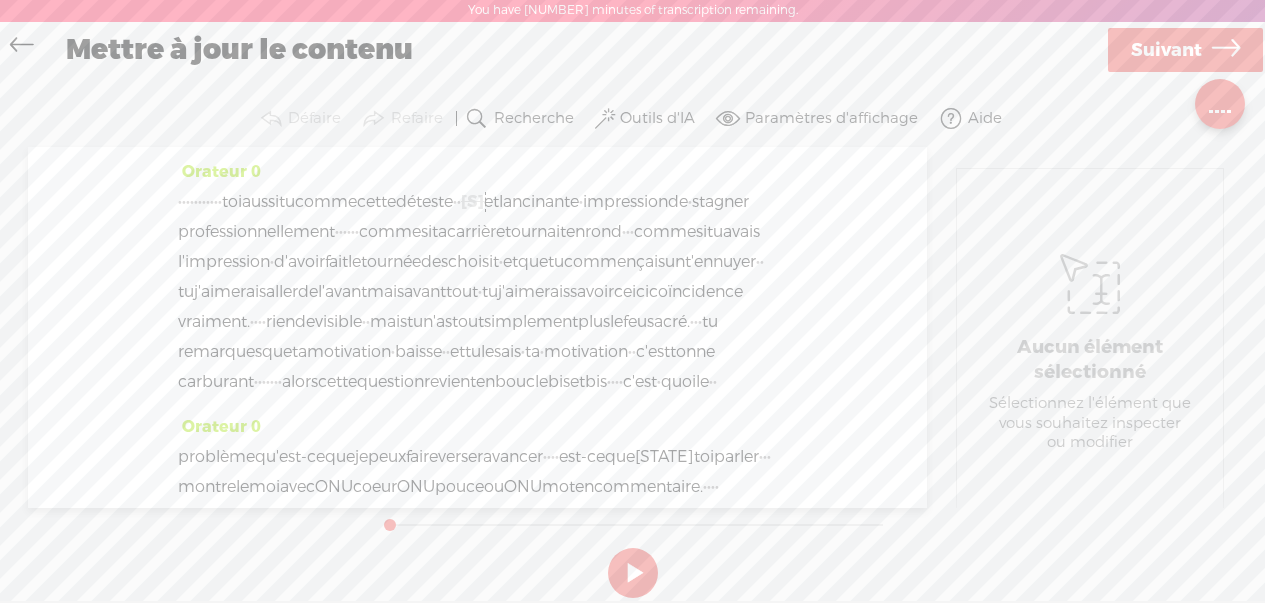 click on "Suivant" at bounding box center (1166, 50) 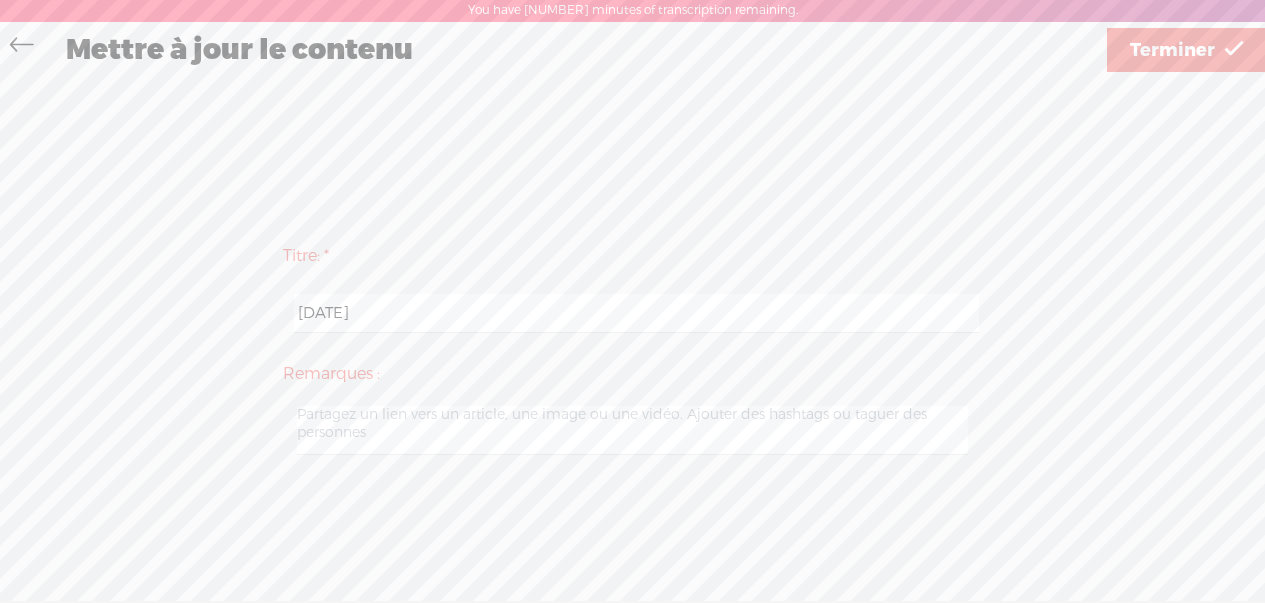 click on "Terminer" at bounding box center (1172, 50) 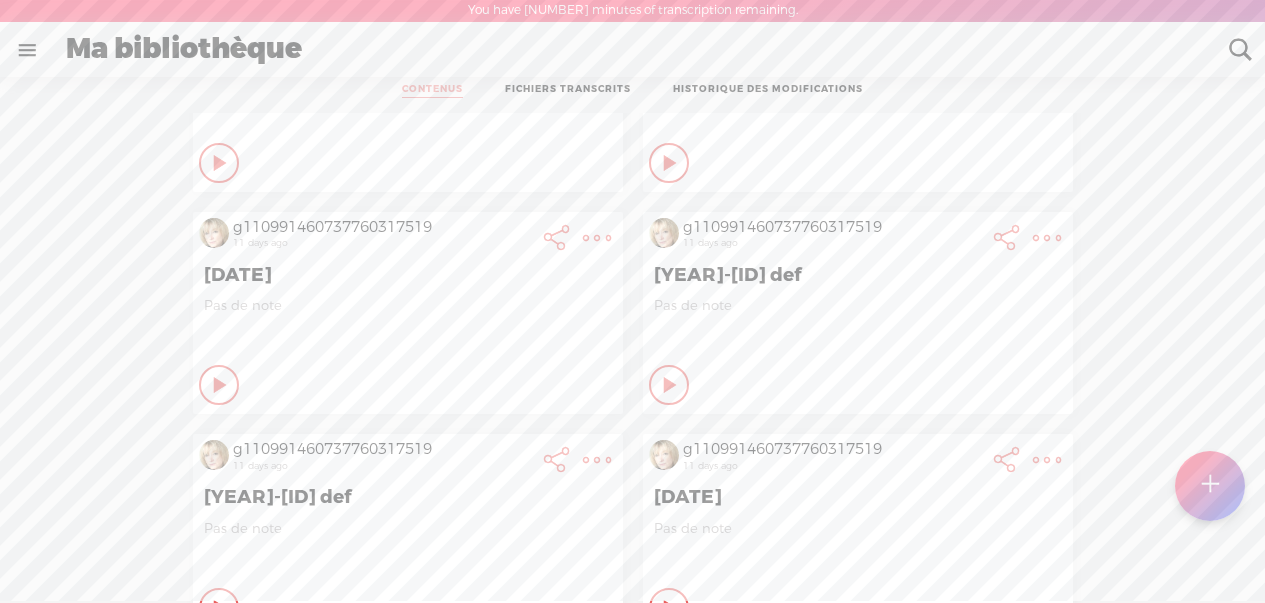 scroll, scrollTop: 39, scrollLeft: 0, axis: vertical 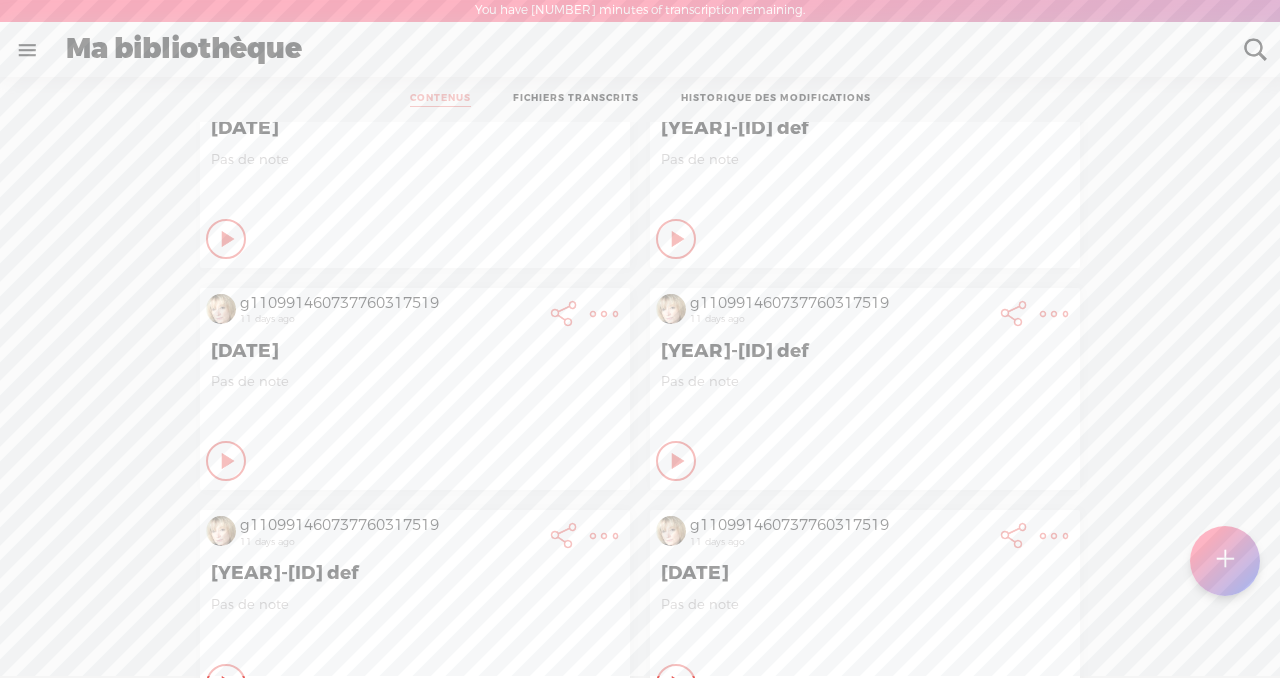 click at bounding box center [564, 91] 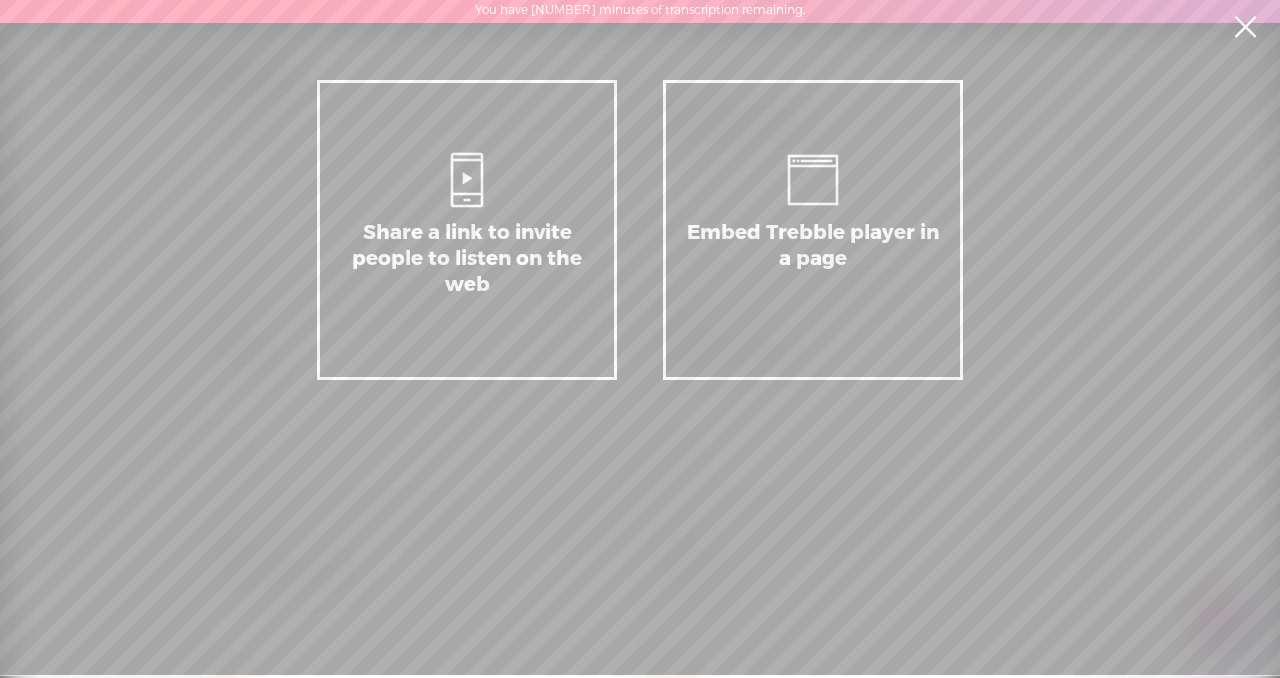 scroll, scrollTop: 13, scrollLeft: 0, axis: vertical 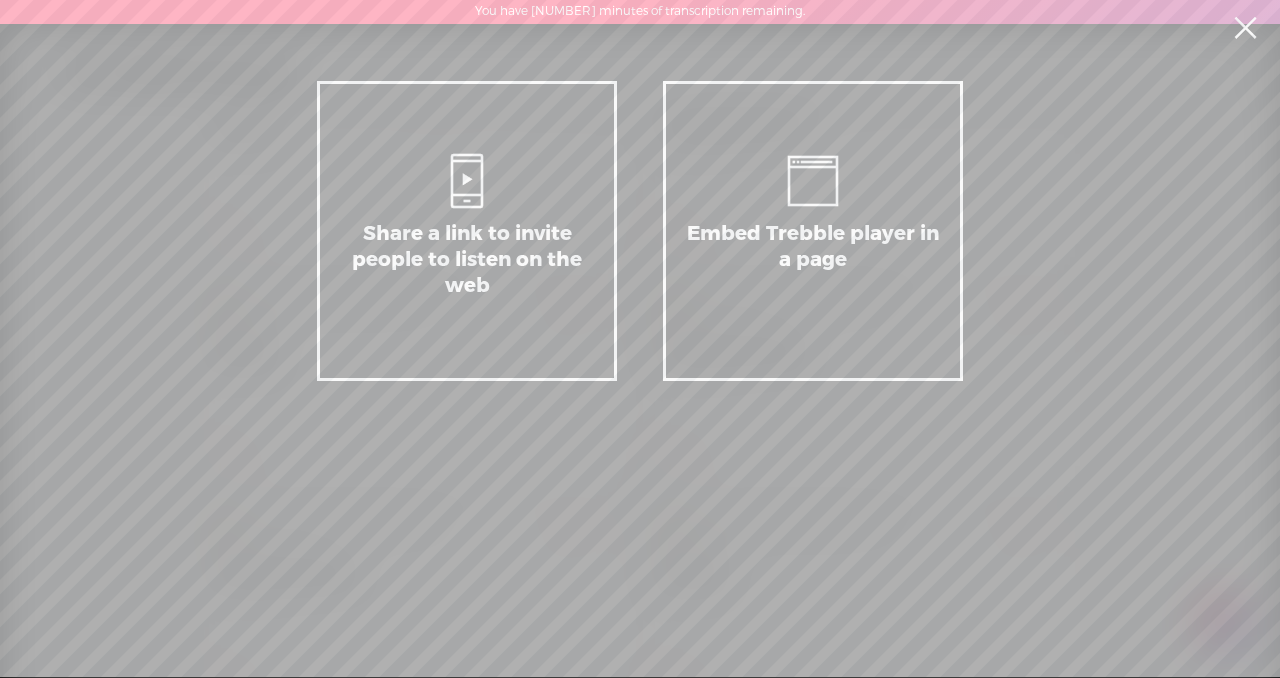 click at bounding box center [1245, 28] 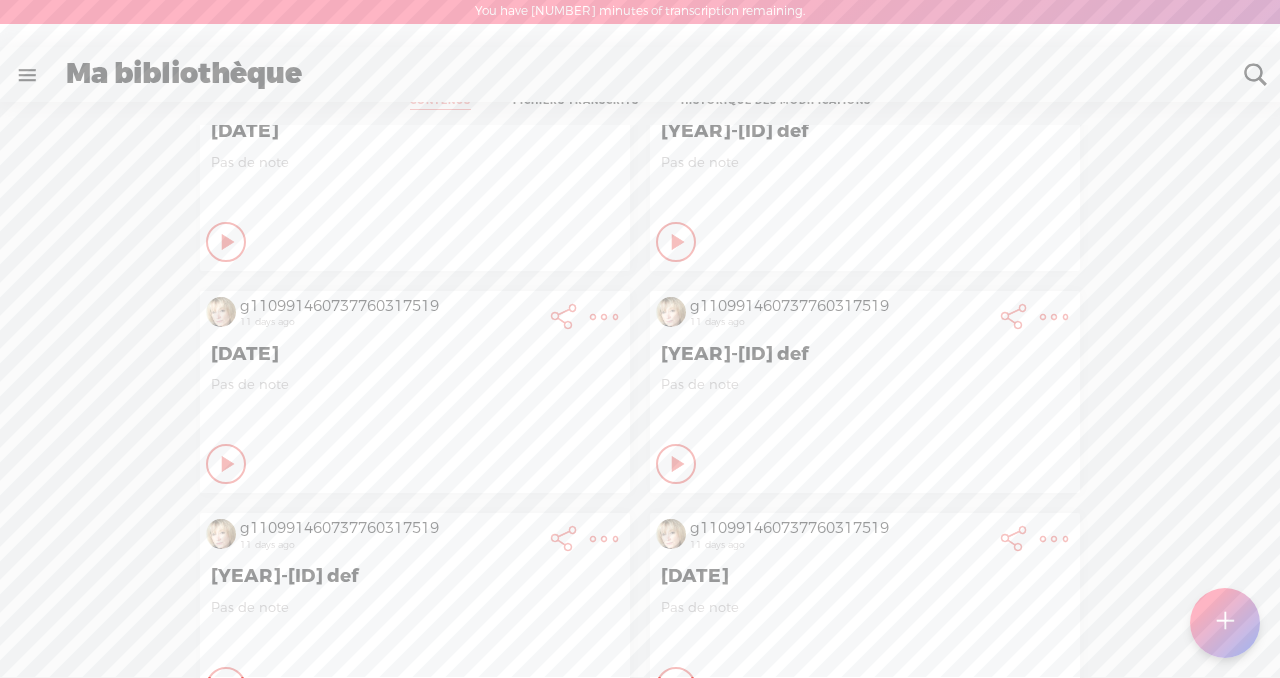 scroll, scrollTop: 15, scrollLeft: 0, axis: vertical 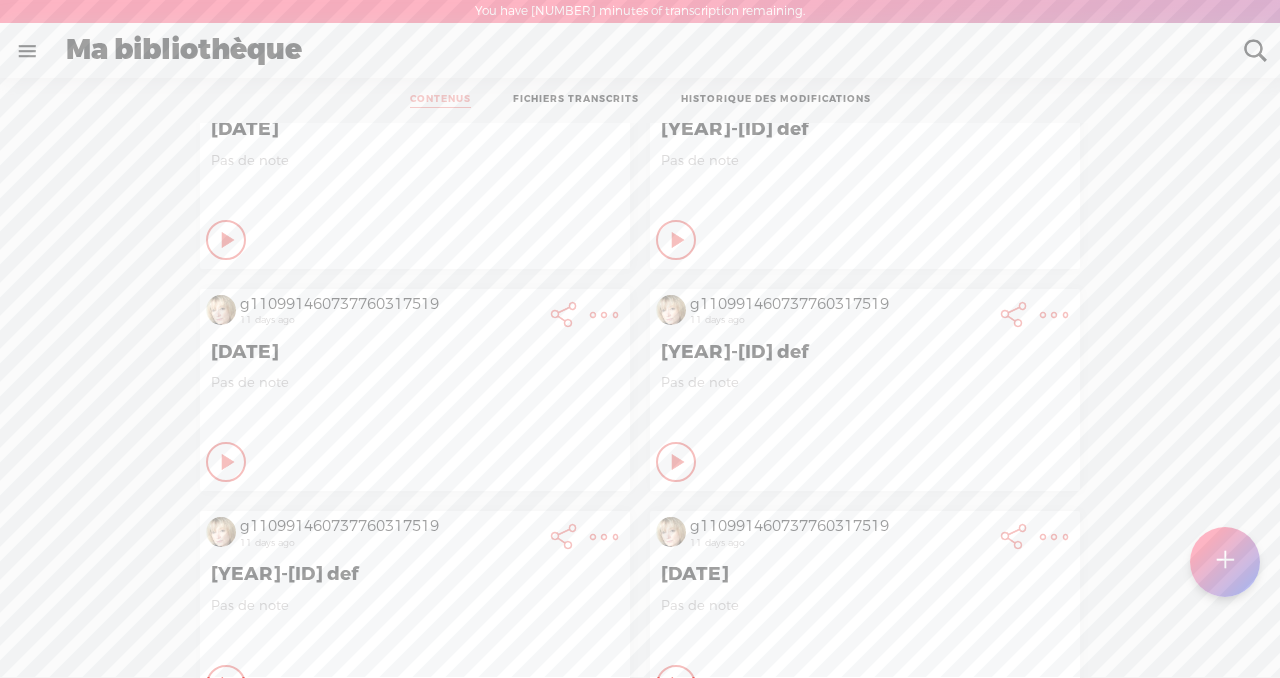 click at bounding box center [604, 92] 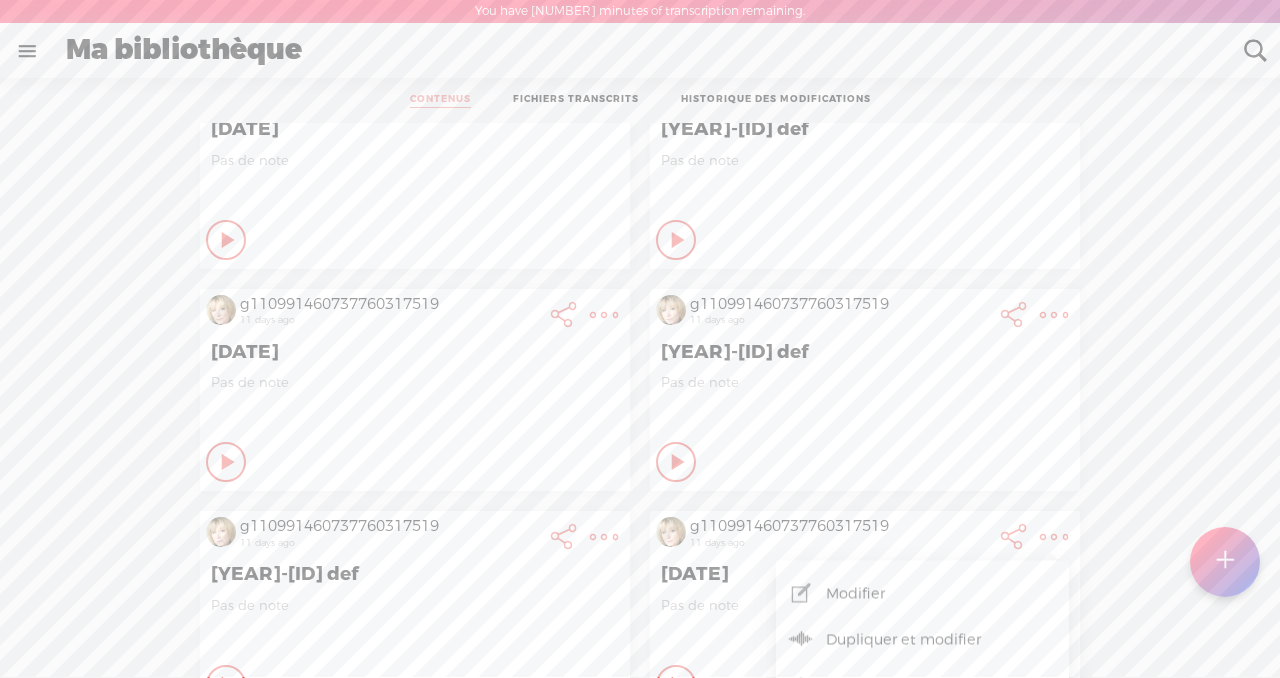 click on "commentaires" at bounding box center [922, 686] 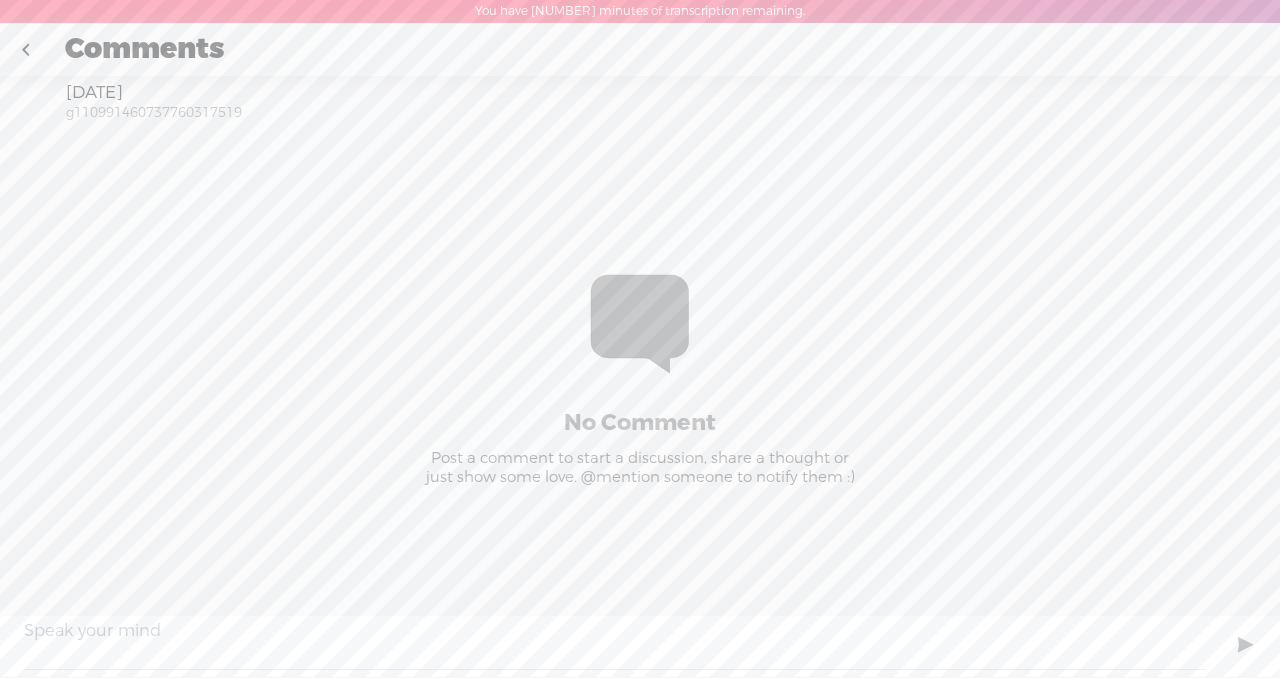 click at bounding box center [25, 50] 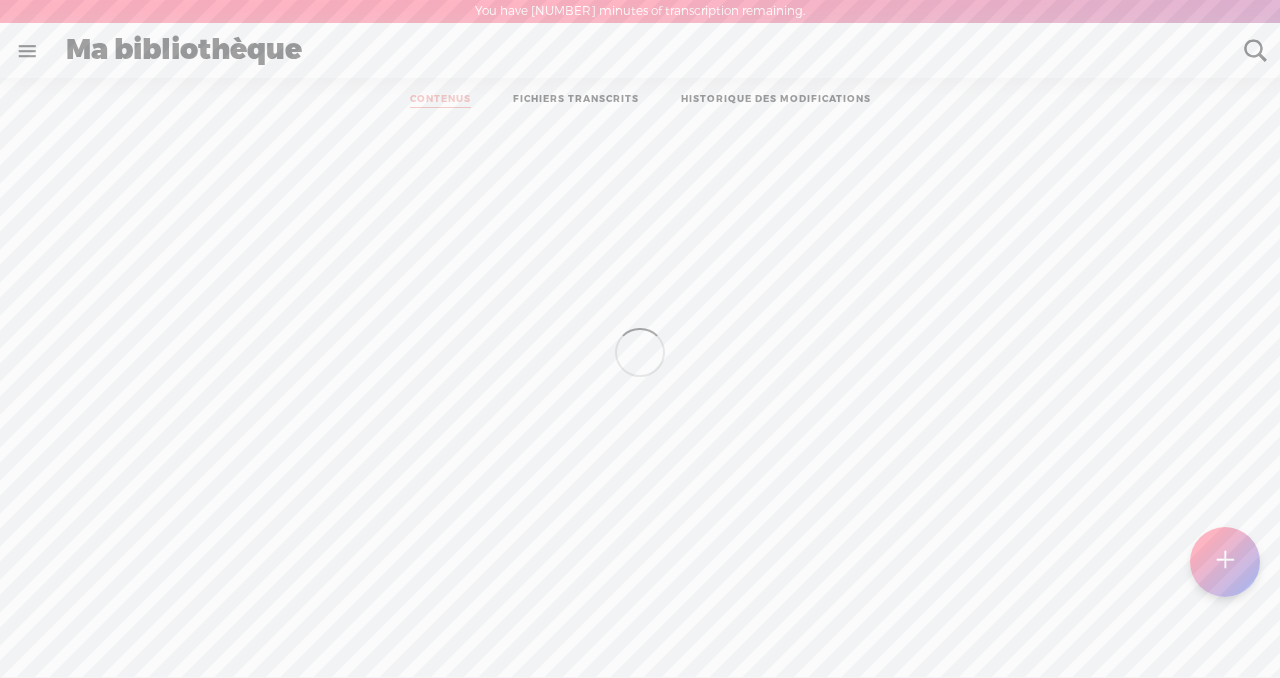 scroll, scrollTop: 0, scrollLeft: 0, axis: both 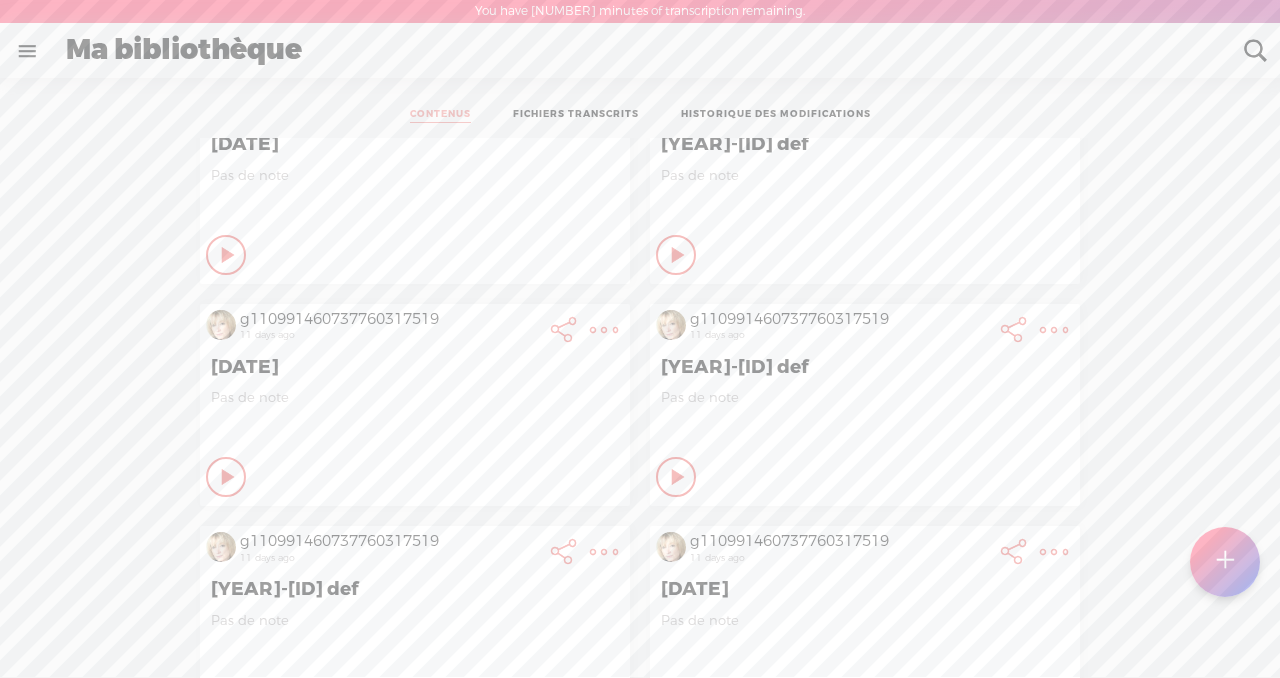 click on "CONTENUS
FICHIERS TRANSCRITS
HISTORIQUE DES MODIFICATIONS" at bounding box center (640, 115) 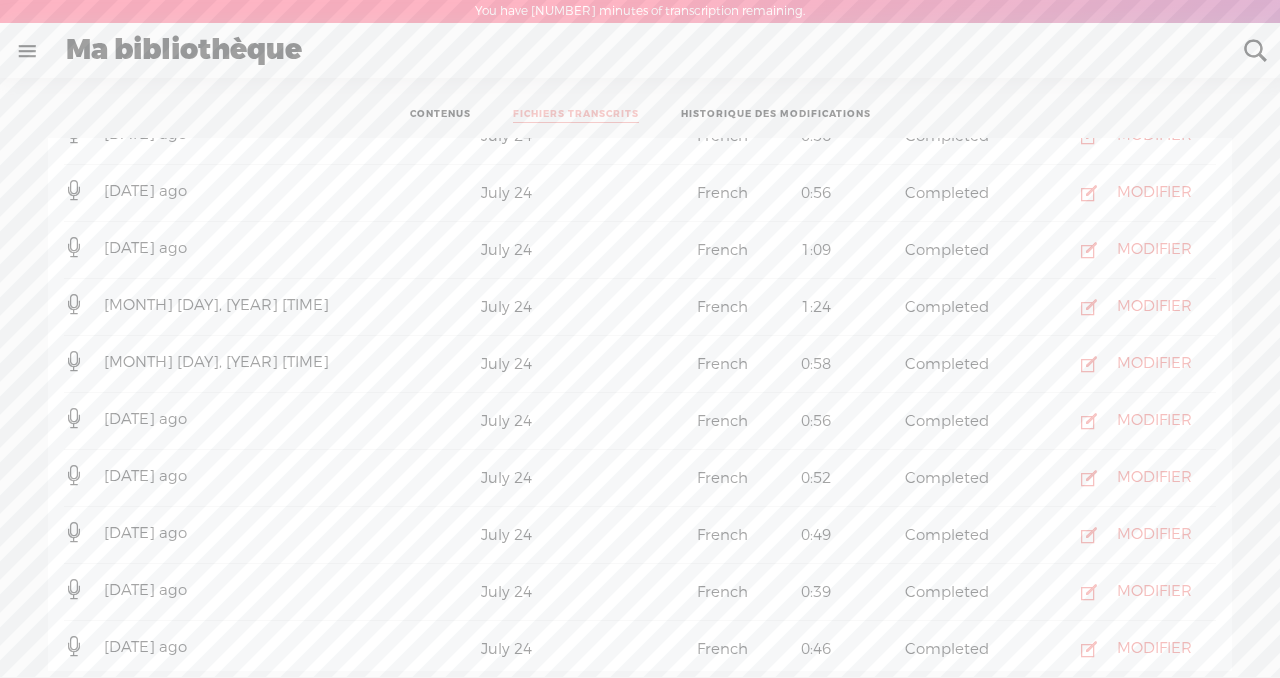 scroll, scrollTop: 108, scrollLeft: 0, axis: vertical 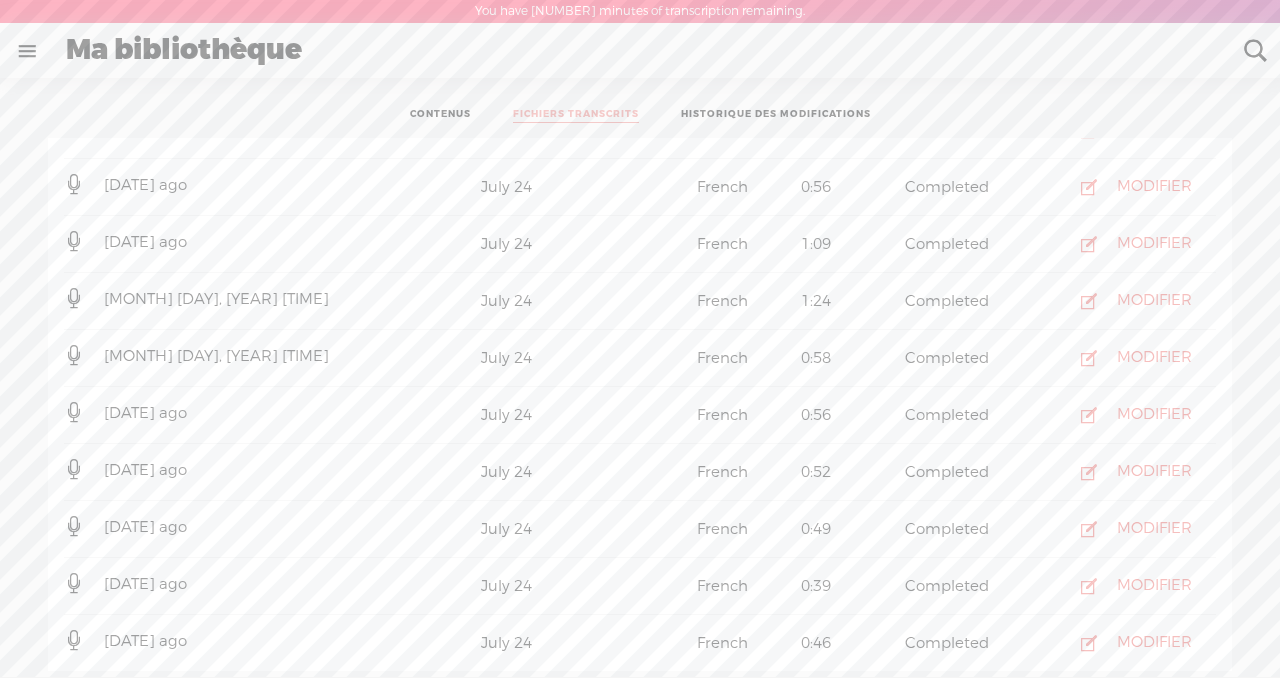 click on "CONTENUS" at bounding box center [440, 115] 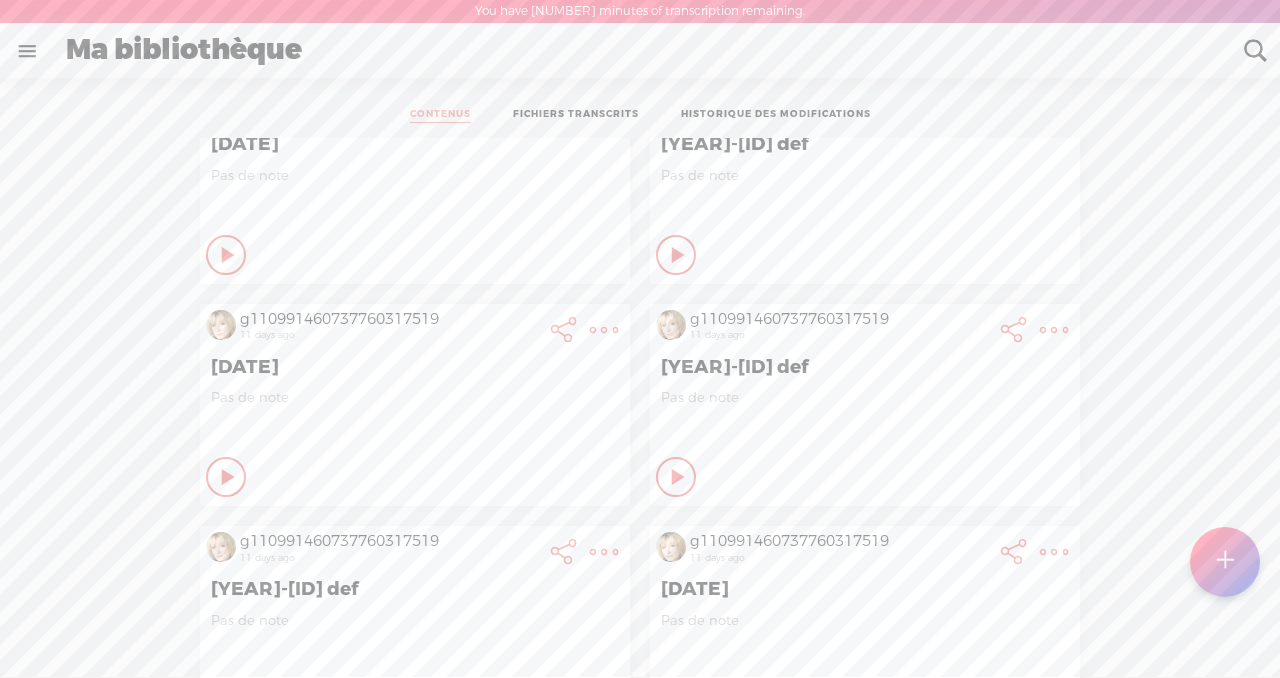 click at bounding box center [27, 51] 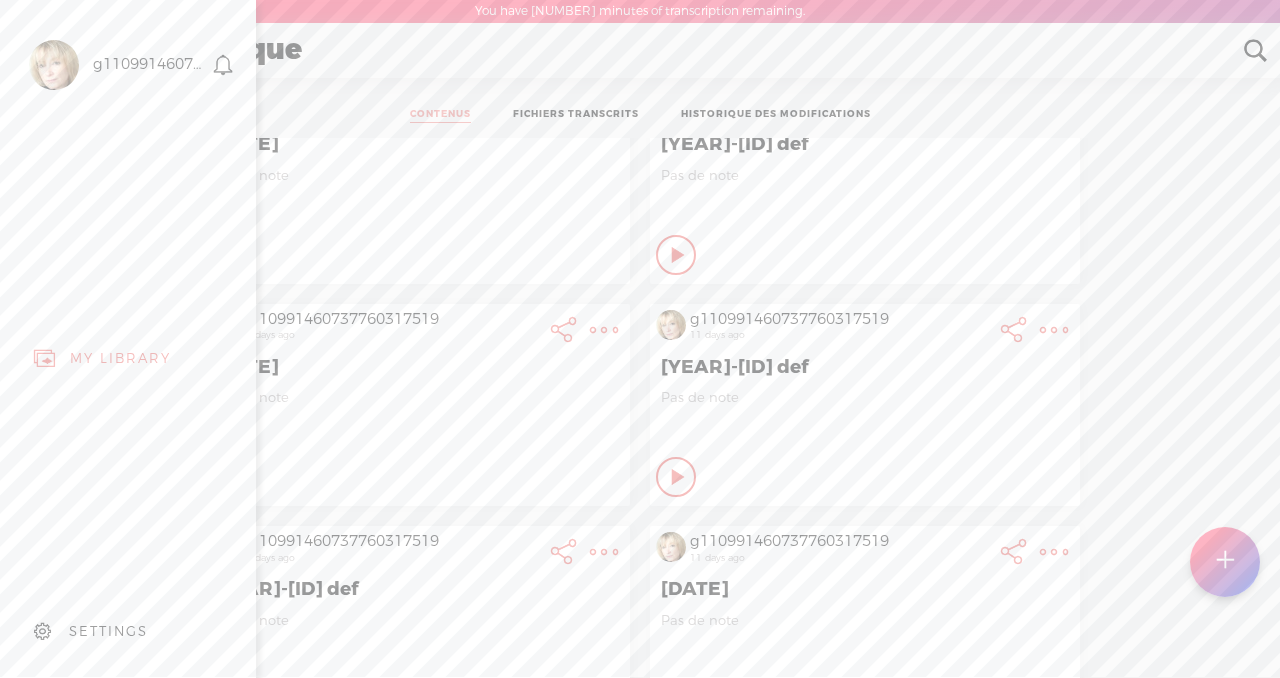 click on "MY LIBRARY" at bounding box center (120, 358) 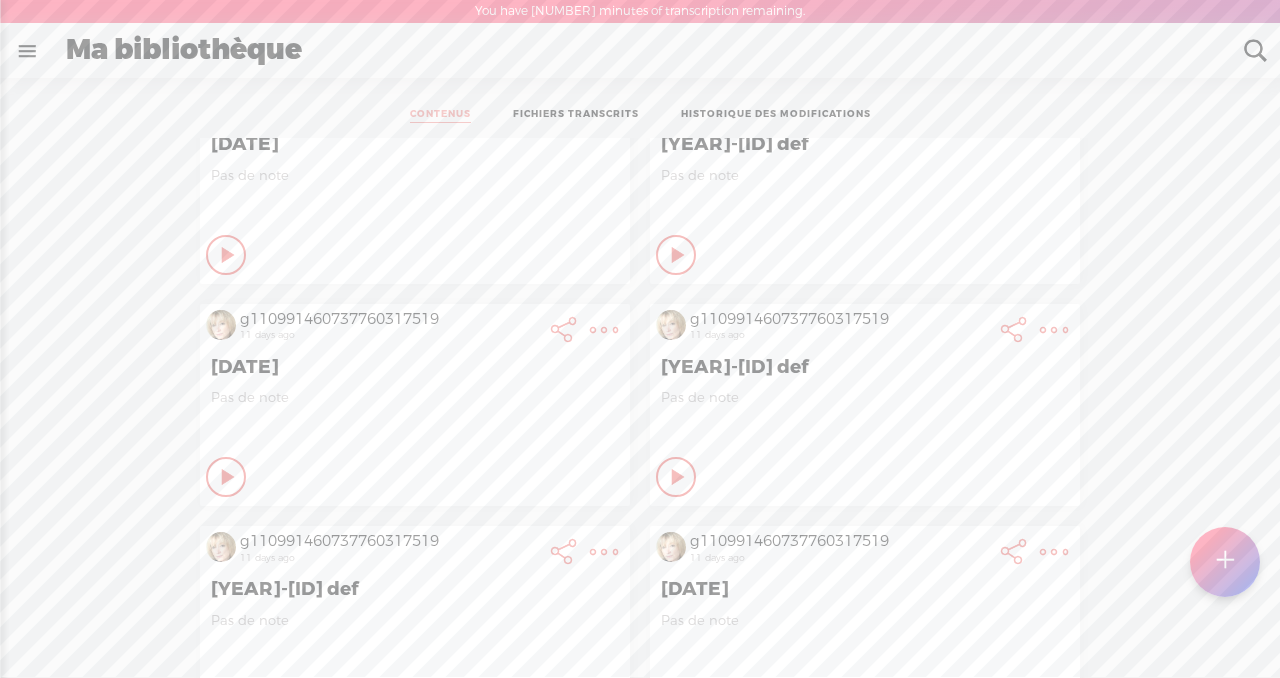 click on "You have 110 minutes of transcription remaining.
Upgrade to increase your limit
Hold on tight  . . . Texte d'origine Évaluez cette traduction Votre avis nous aidera à améliorer Google Traduction
[ID]
HOME
MY CONTENT
MY CHANNEL
MY LIBRARY
MY JOURNEYS
MY SUBSCRIPTIONS
BROWSE
SEARCH
REFER A FRIEND & EARN
HELP & FEEDBACK
ON AIR
Install Chrome Extension
Install App
Setup My Own Channel
Create My First Journey
UPGRADE TO TREBBLE PLUS
SETTINGS
Ma bibliothèque
Créer un contenu
CONTENUS
FICHIERS TRANSCRITS" at bounding box center (640, 338) 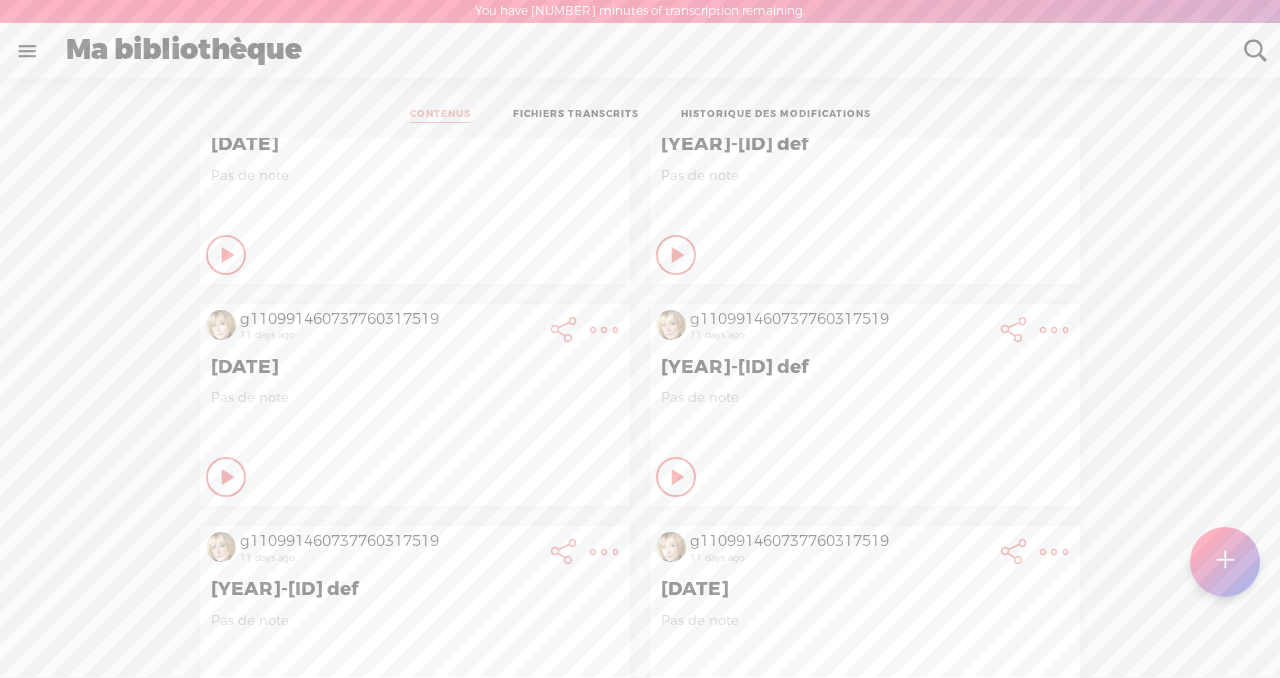 click on "Pas de note" at bounding box center [865, 642] 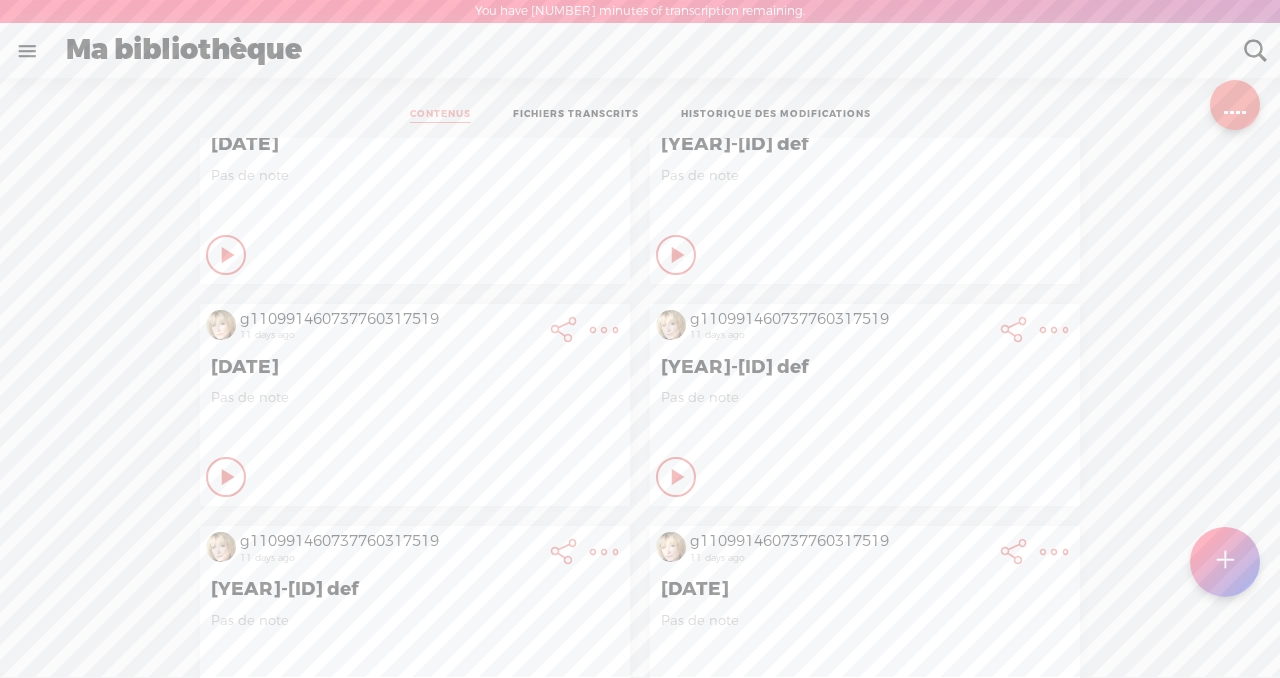 click on "Arretez ce contenu" at bounding box center [226, 255] 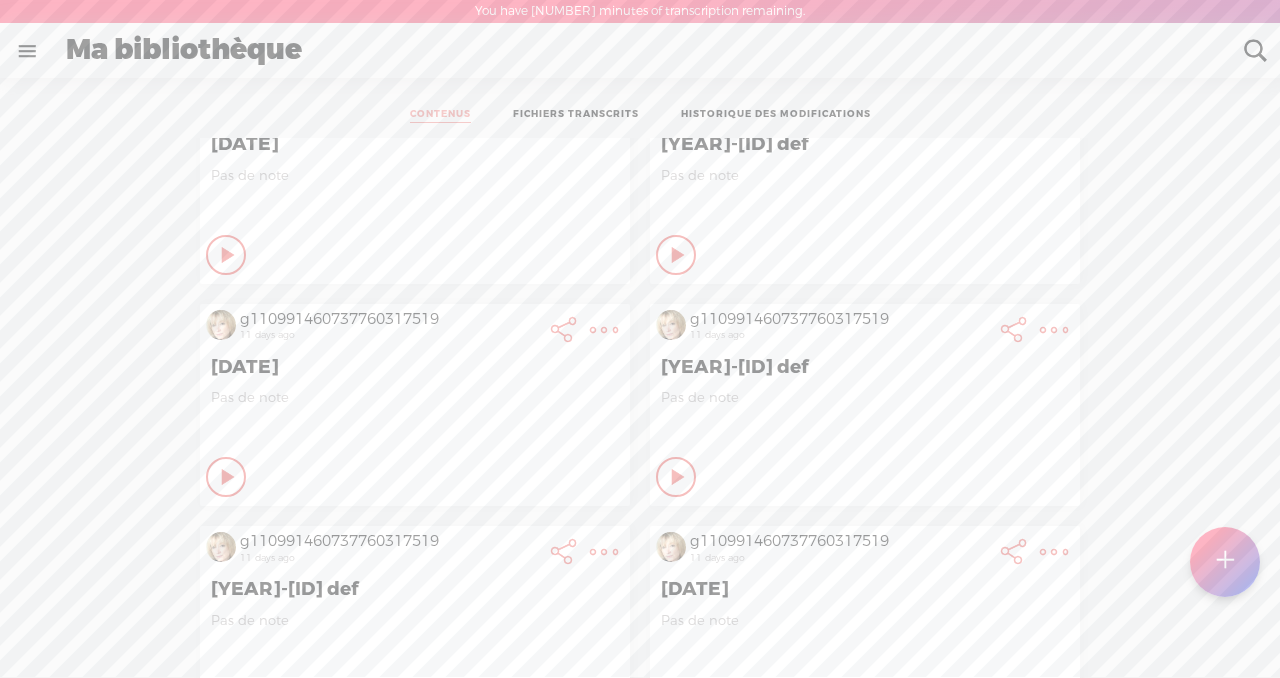 click on "Jouer ce contenu" at bounding box center [226, 255] 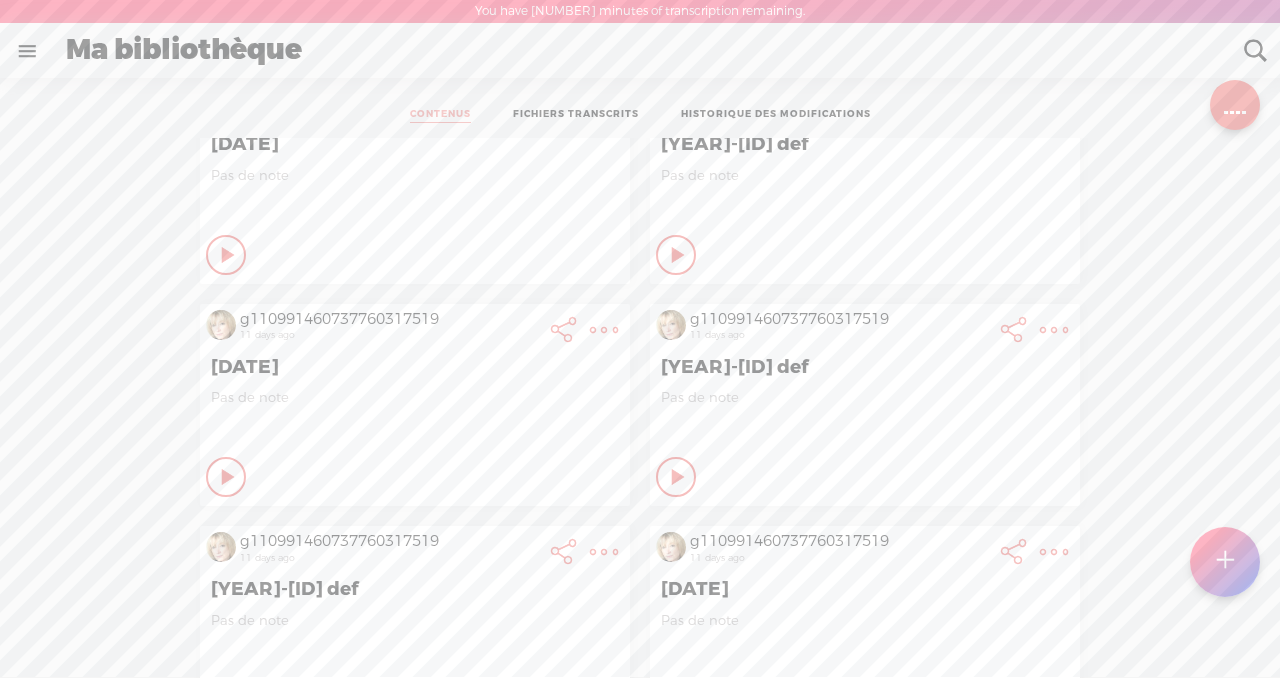 click on "Arretez ce contenu" at bounding box center (226, 255) 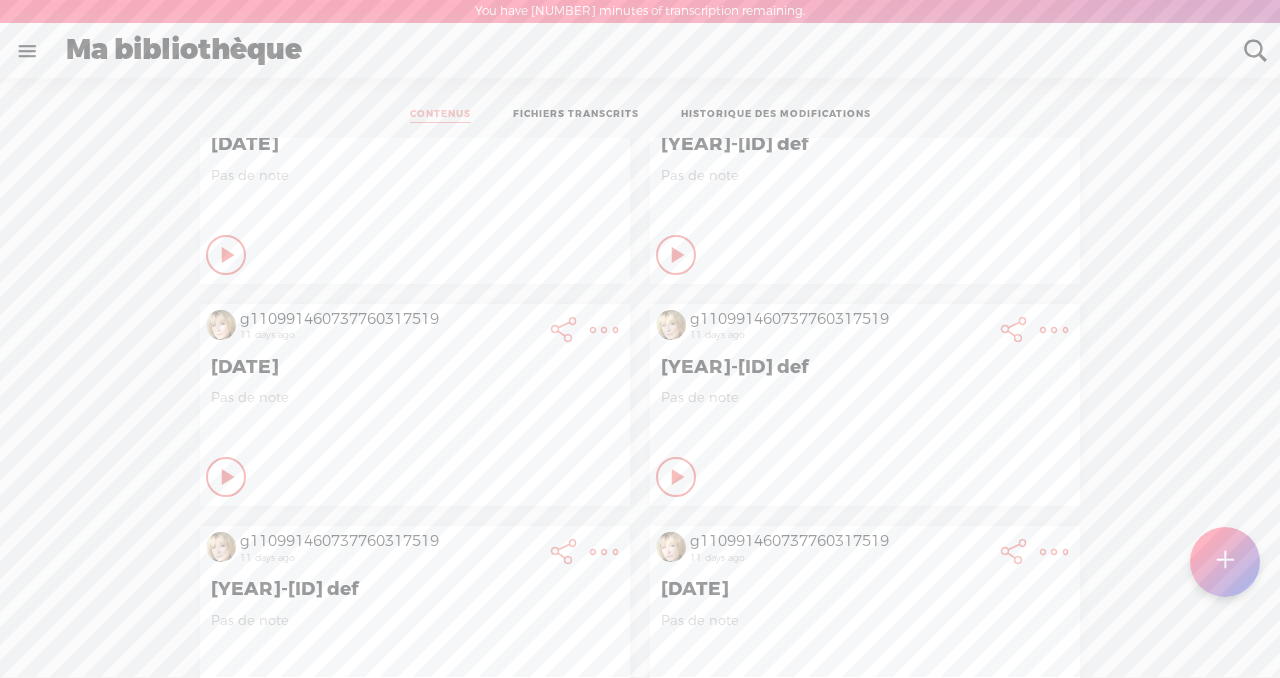 click at bounding box center [604, 107] 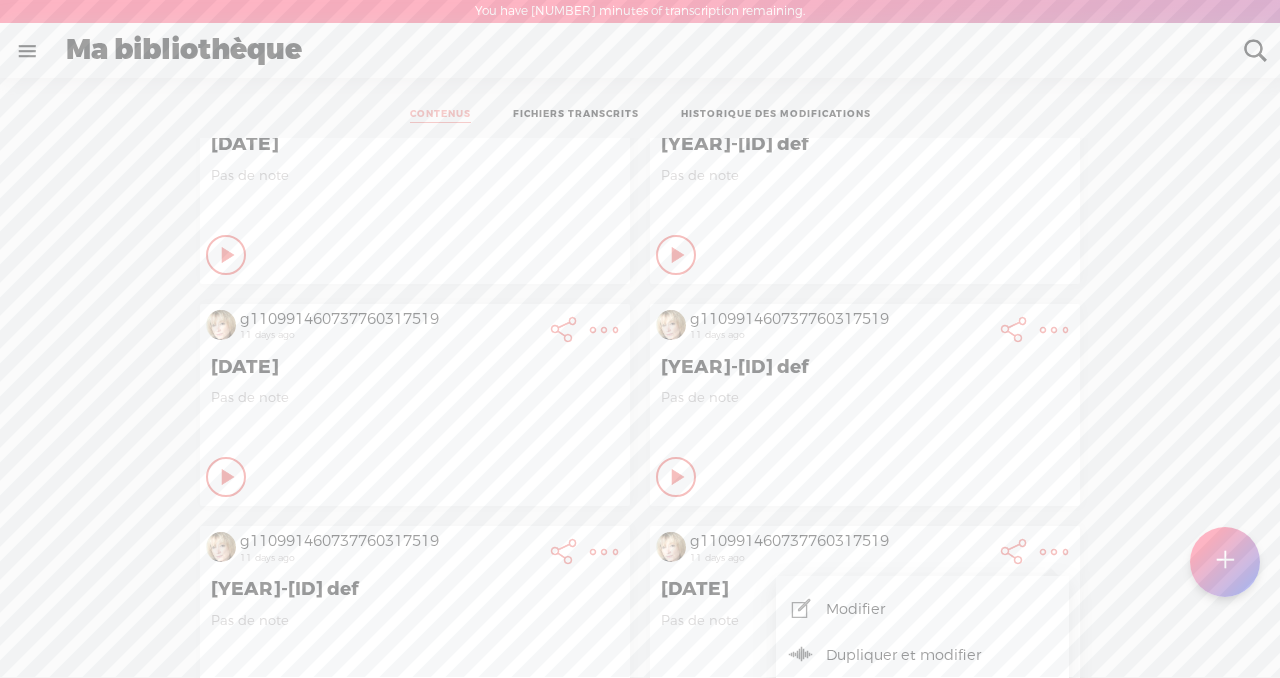 click on "g110991460737760317519
[DATE] ago
[DATE]-[ID] def
Pas de note
Jouer ce contenu" at bounding box center [640, 404] 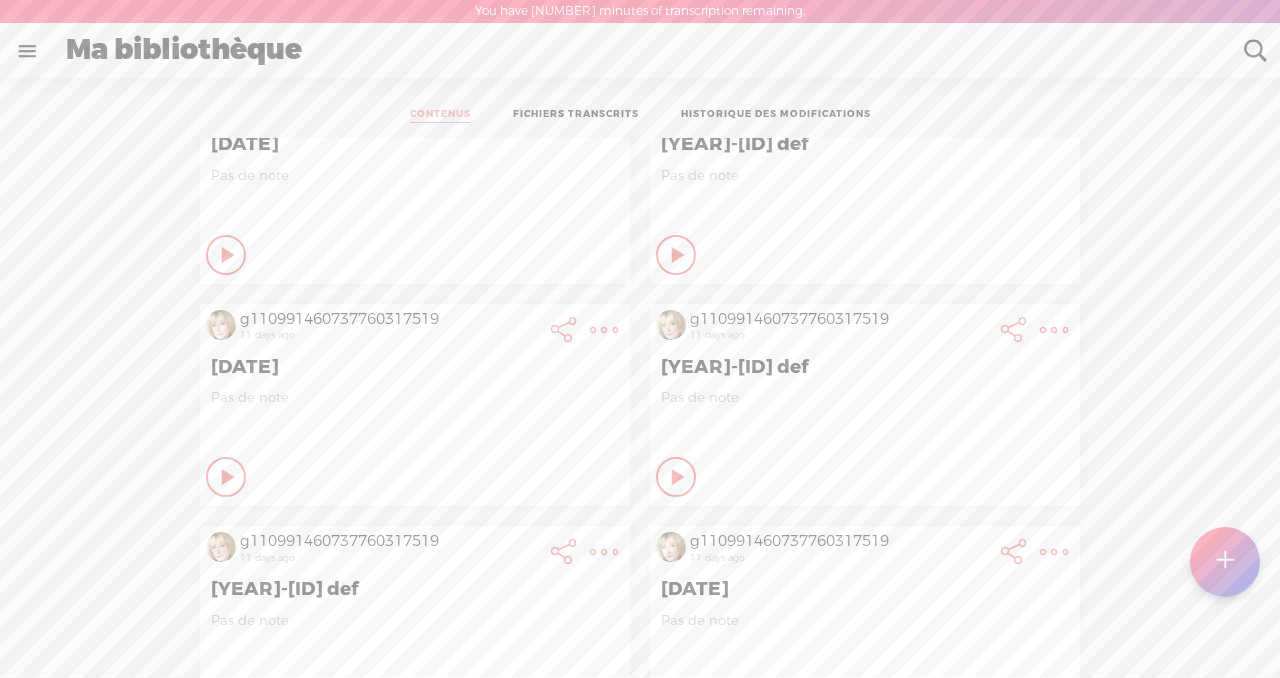 click at bounding box center [604, 107] 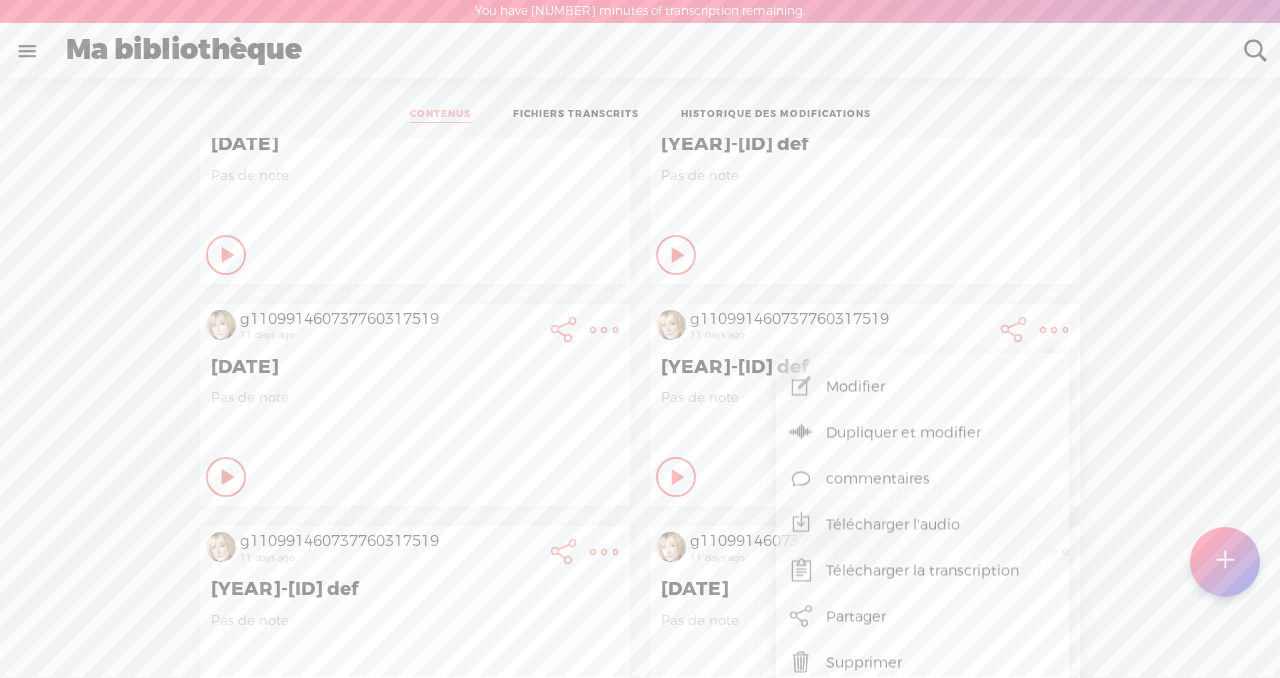 click on "g110991460737760317519
[DATE] ago
[DATE]-[ID] def
Pas de note
Jouer ce contenu" at bounding box center (640, 404) 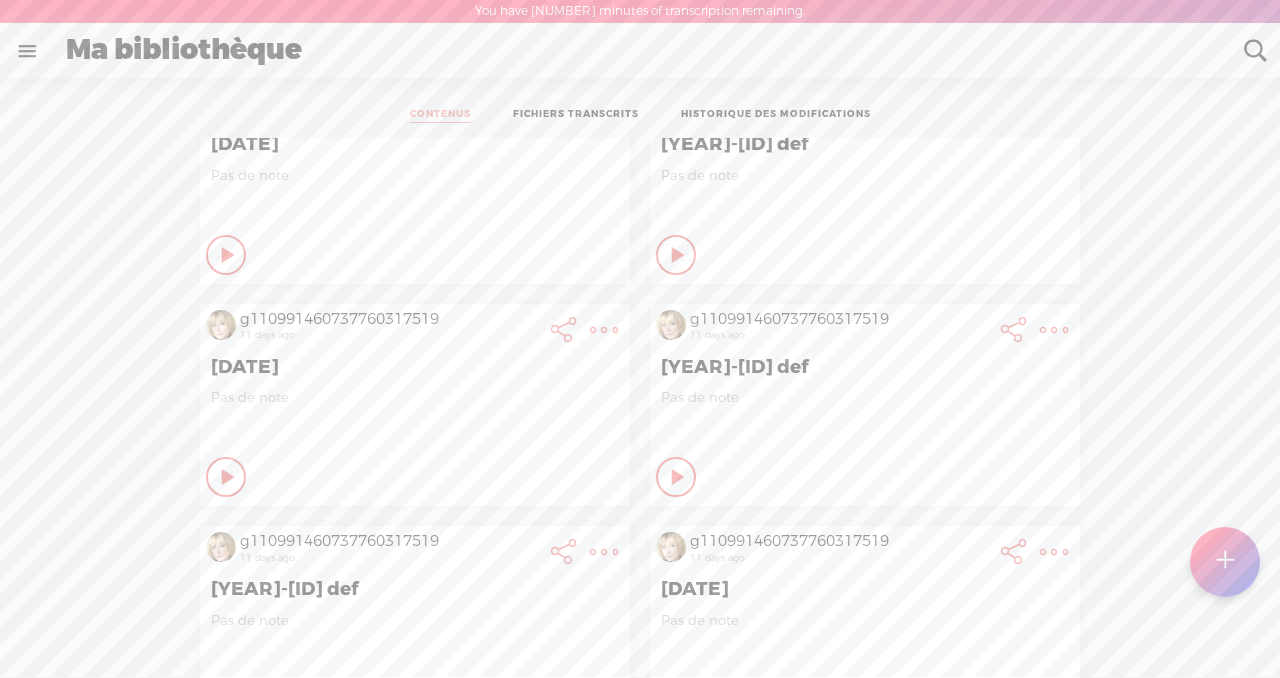scroll, scrollTop: 0, scrollLeft: 0, axis: both 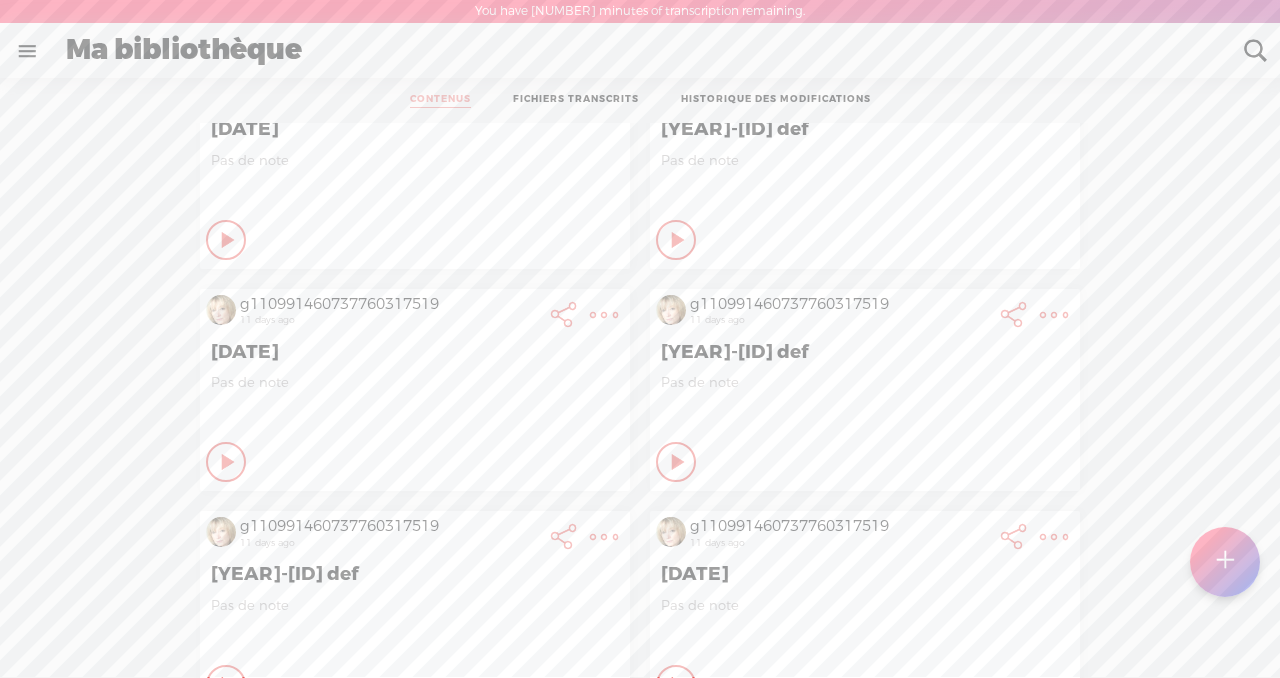 click at bounding box center (1054, 315) 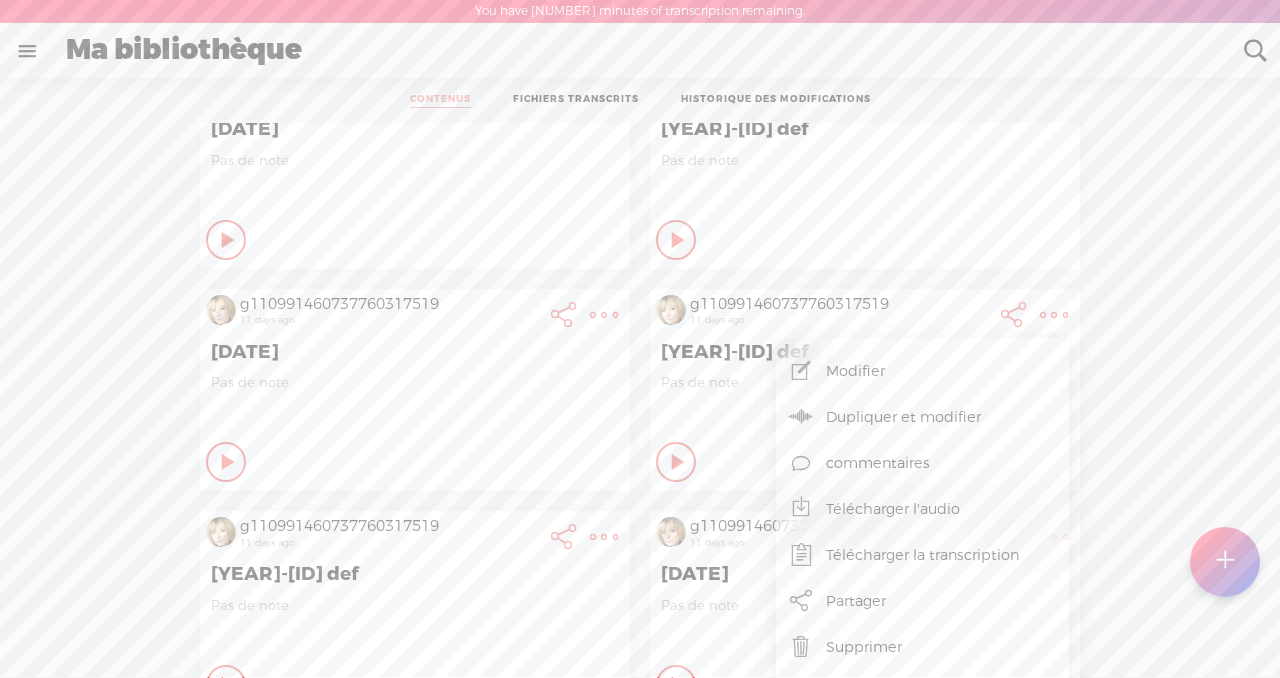 click on "g110991460737760317519
[DATE] ago
[DATE]-[ID] def
Pas de note
Jouer ce contenu" at bounding box center [640, 389] 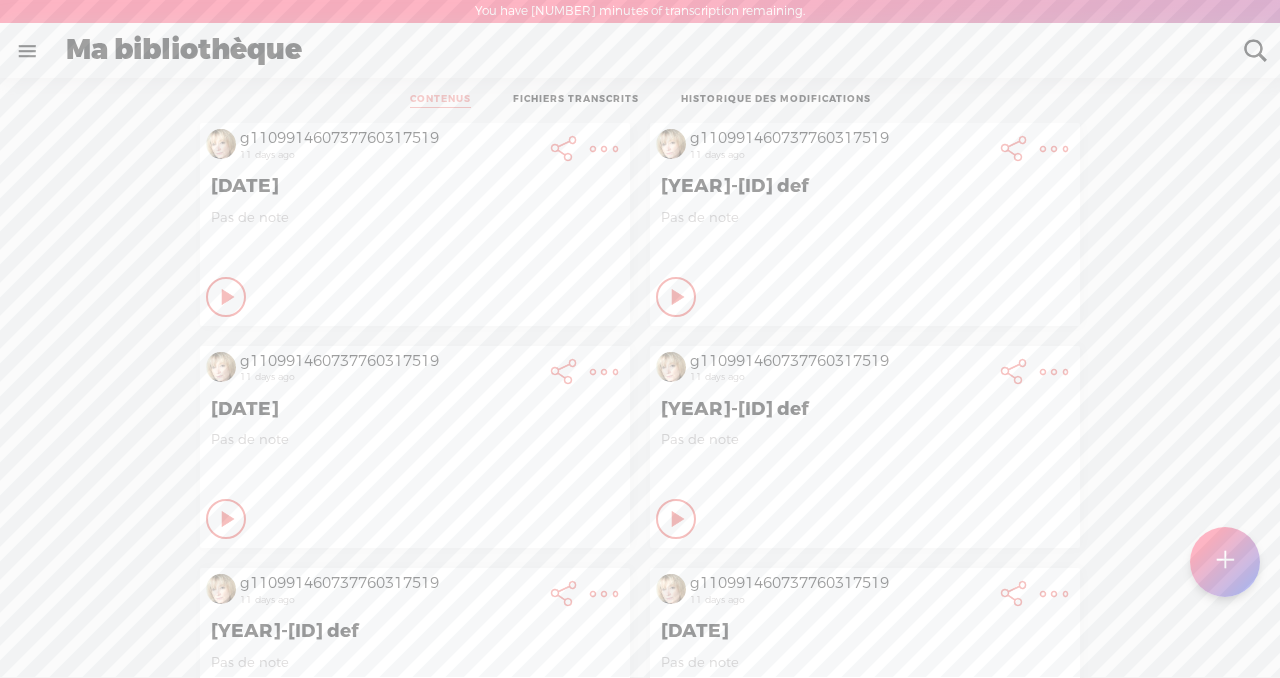 scroll, scrollTop: 0, scrollLeft: 0, axis: both 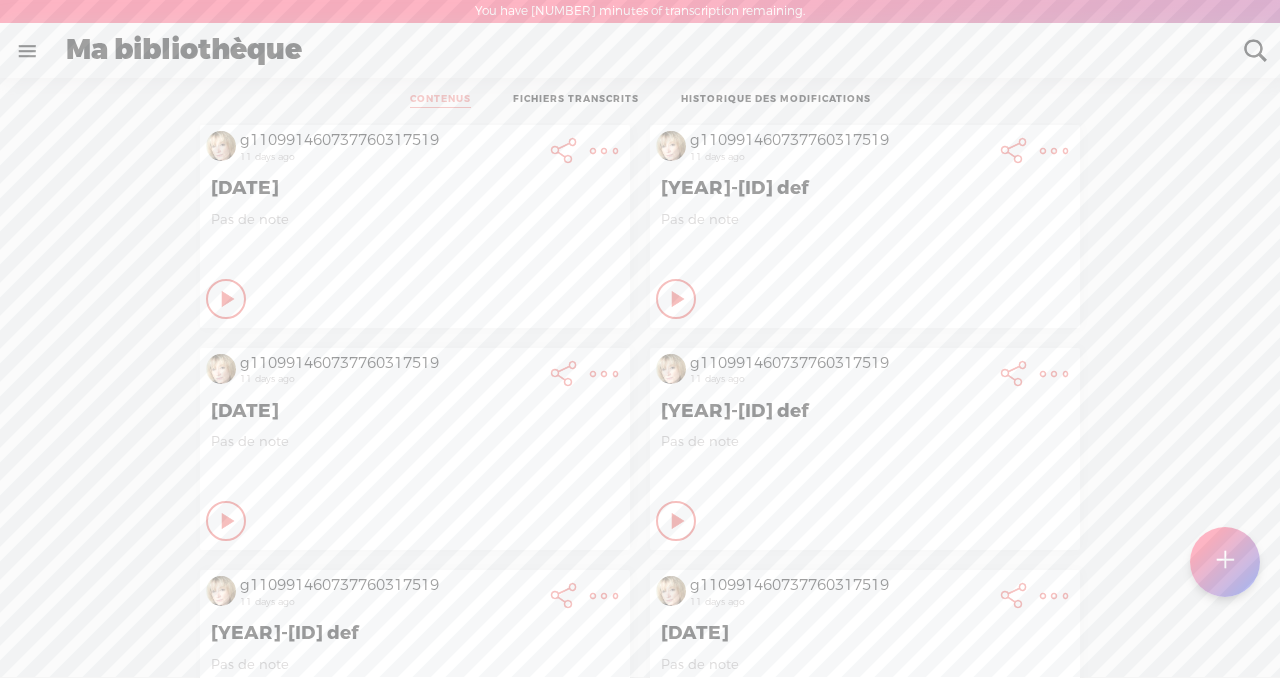 click at bounding box center (604, 151) 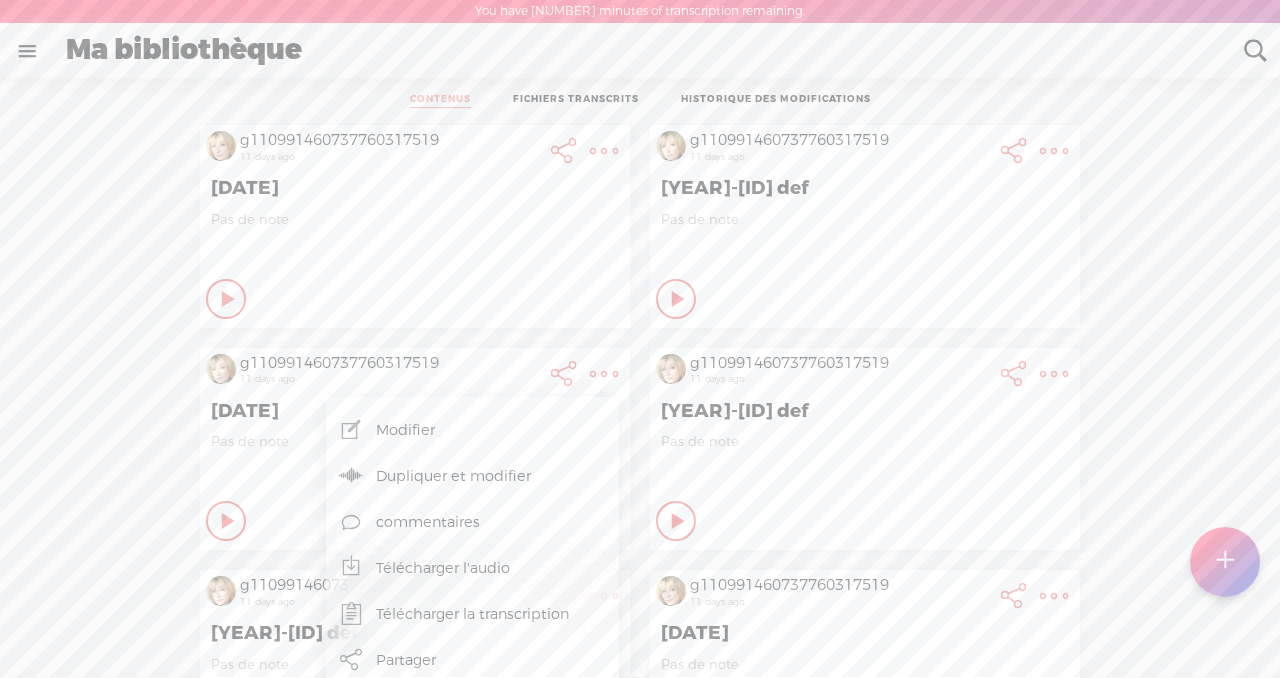 click on "Télécharger l'audio" at bounding box center (472, 568) 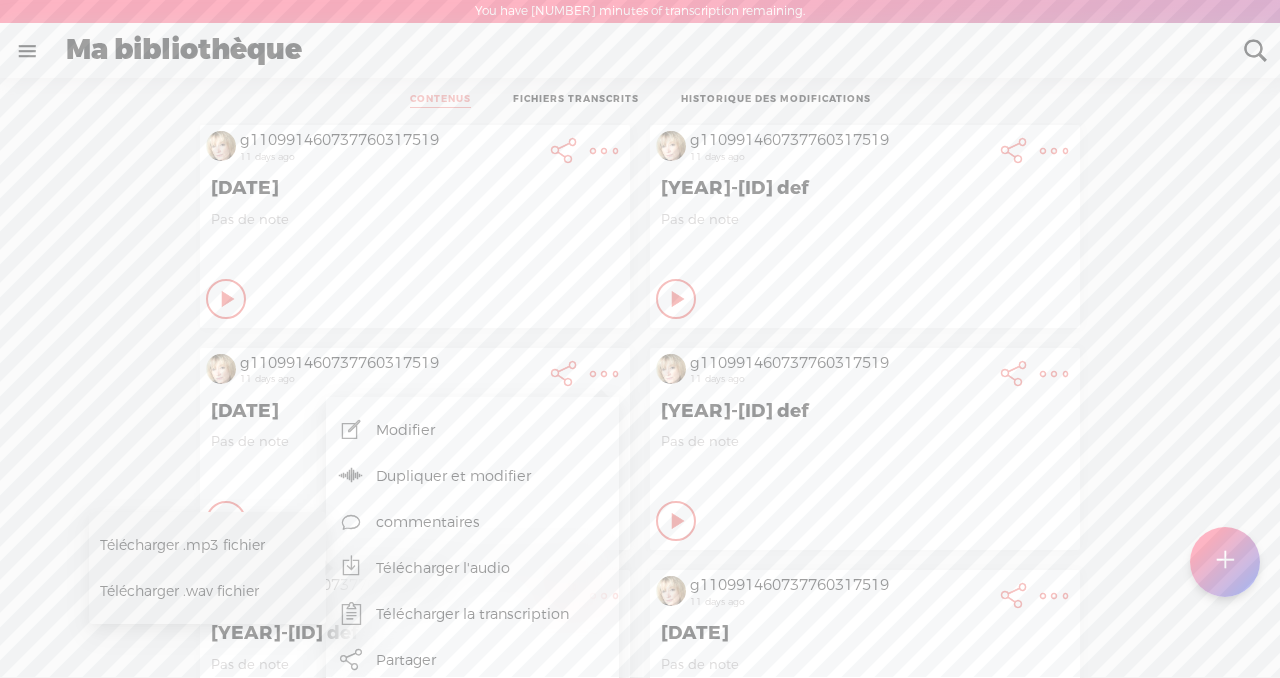 click on "CONTENUS
FICHIERS TRANSCRITS
HISTORIQUE DES MODIFICATIONS
All All Drafts On-air Scheduled
All Drafts On-air Scheduled
Aucun contenu
Créez un contenu en vous enregistrant ou en téléchargeant un fichier audio.
[ID]
[DATE] ago
[DATE]
Pas de note
3" at bounding box center [640, 400] 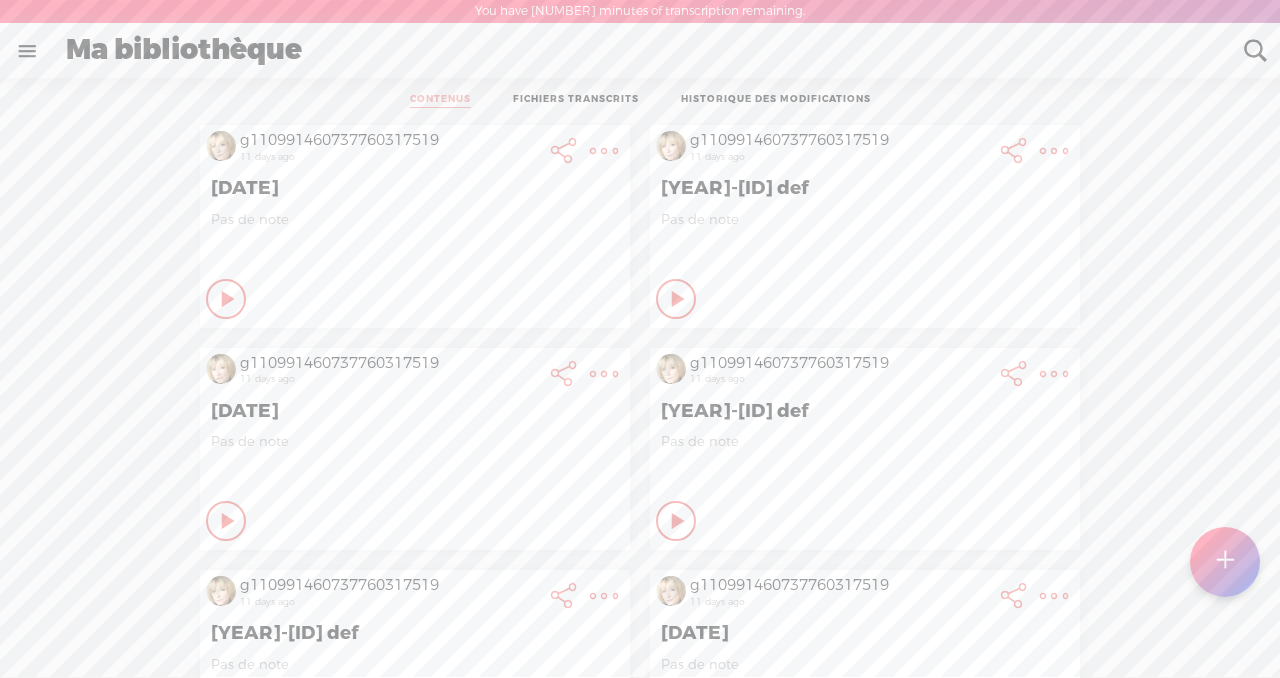 scroll, scrollTop: 0, scrollLeft: 0, axis: both 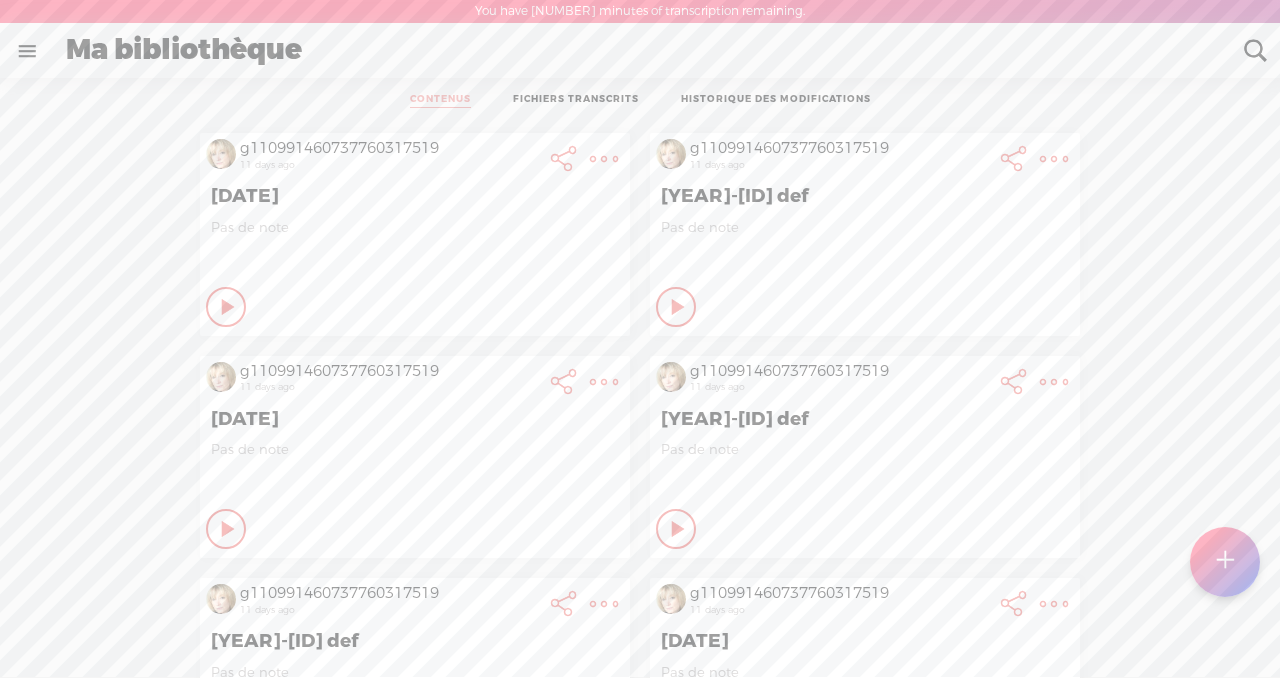 click at bounding box center (604, 159) 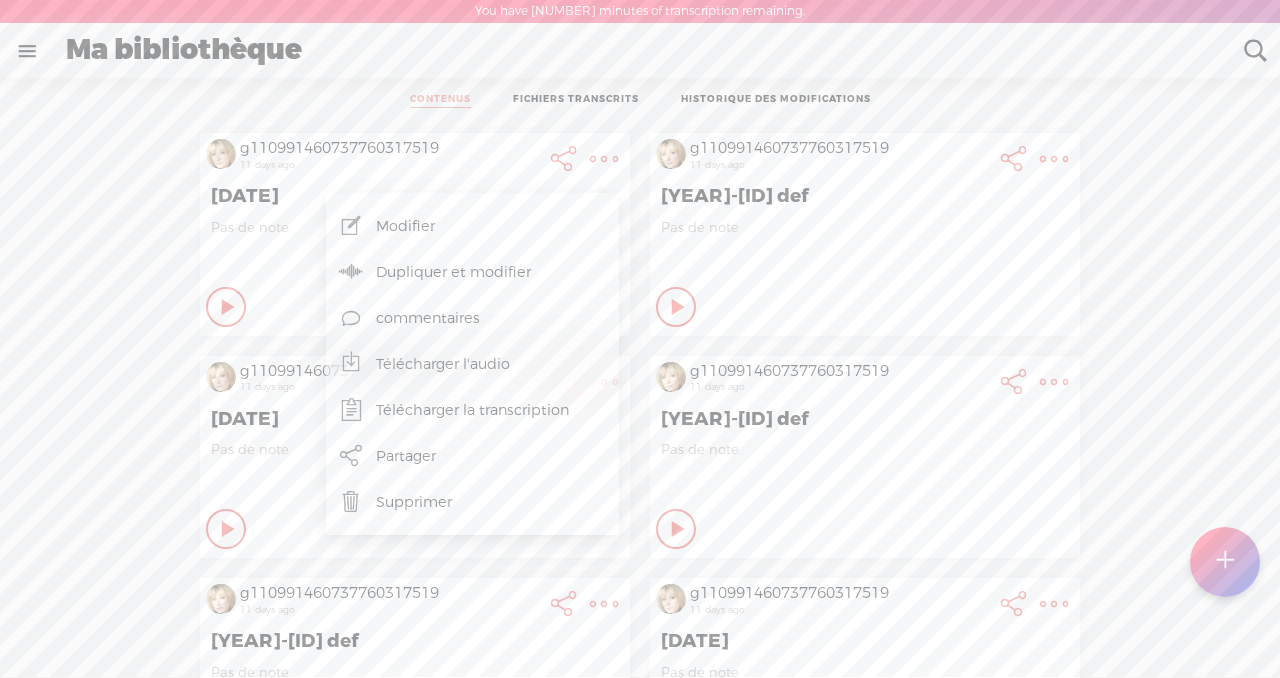 click on "Télécharger l'audio" at bounding box center [472, 364] 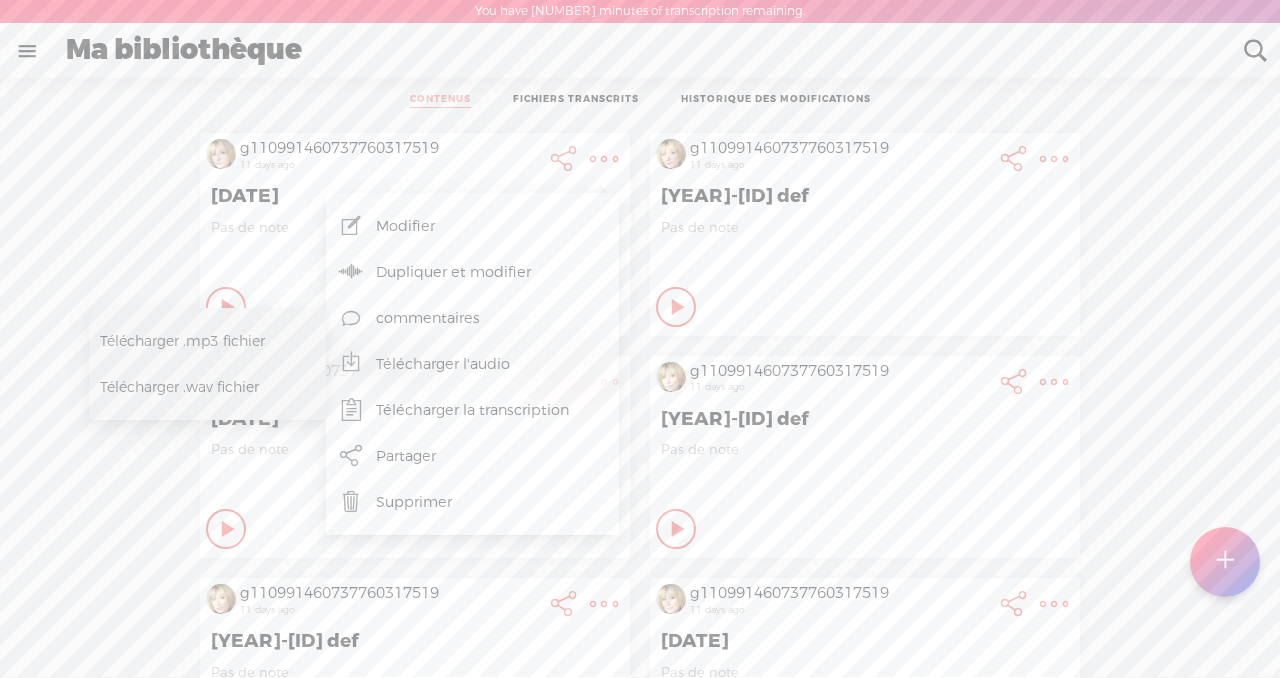 click on "Télécharger .mp3 fichier" at bounding box center [202, 341] 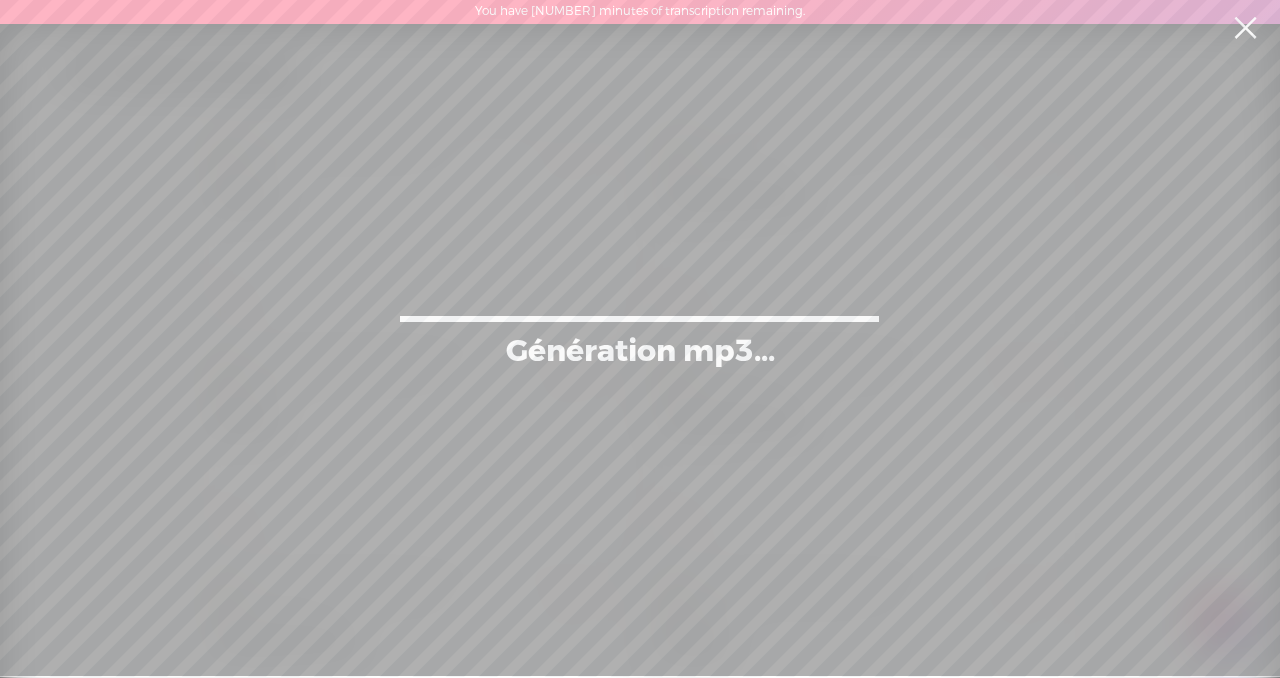 scroll, scrollTop: 13, scrollLeft: 0, axis: vertical 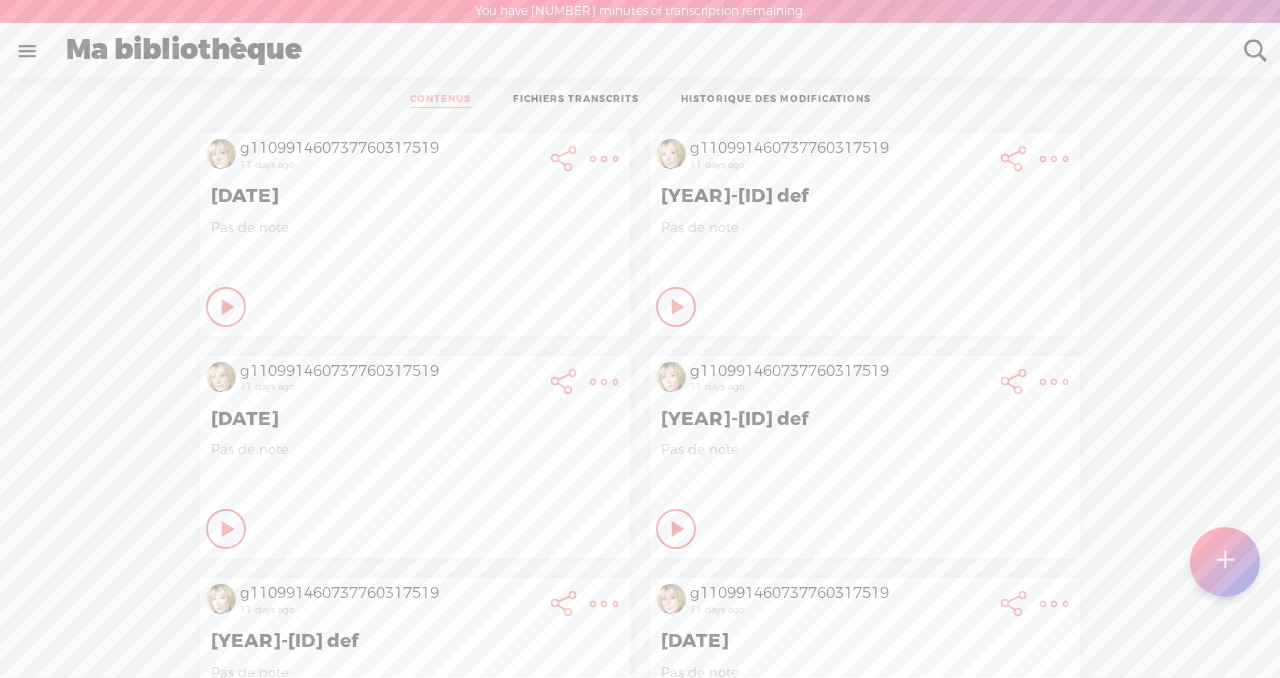 click at bounding box center (604, 159) 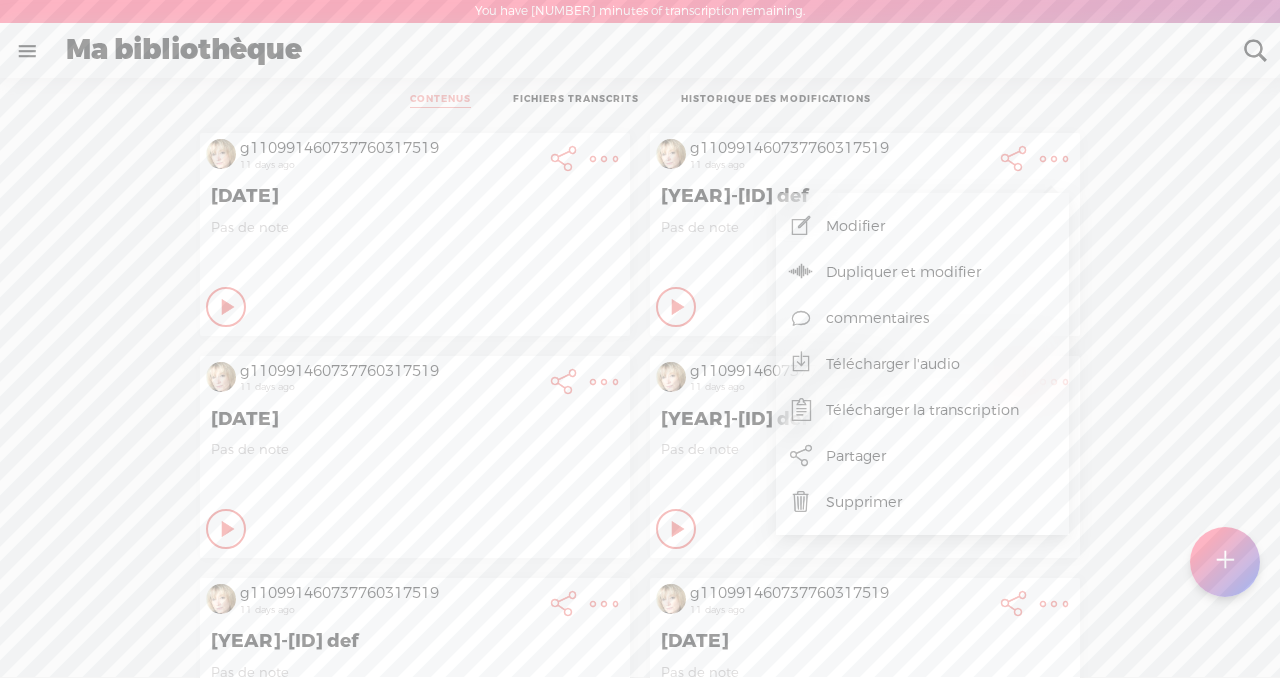 click on "Télécharger l'audio" at bounding box center (922, 364) 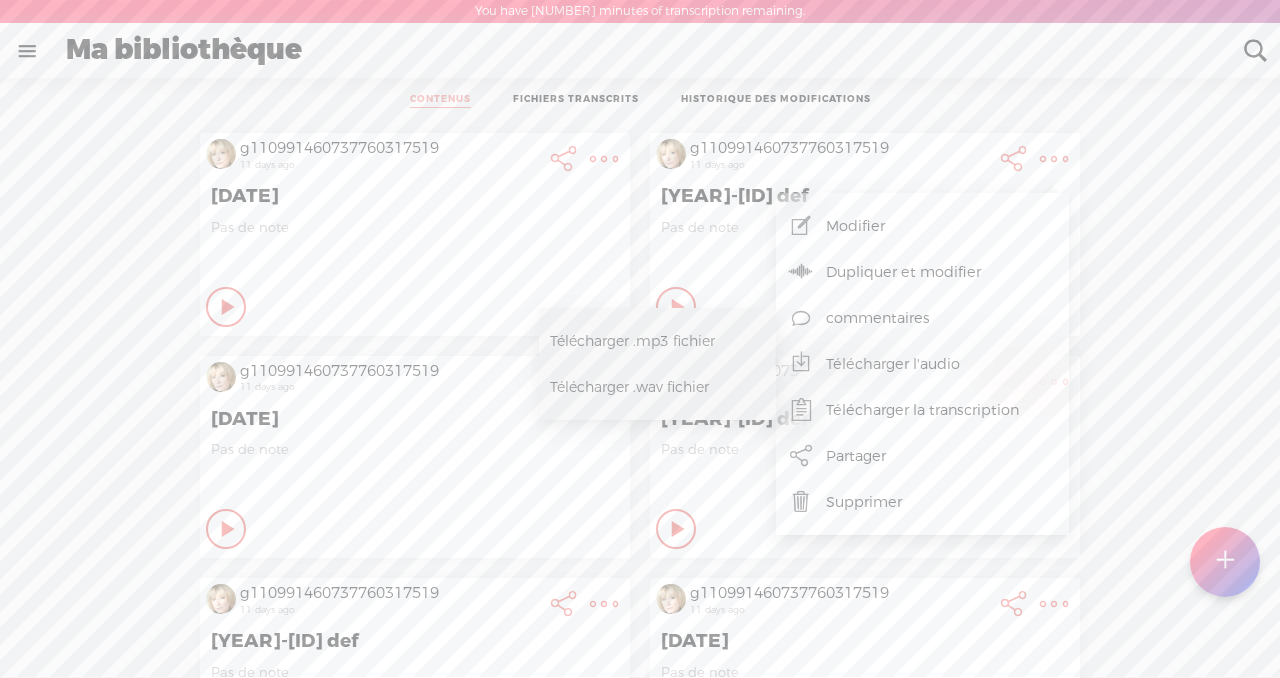click on "Télécharger .mp3 fichier" at bounding box center (652, 341) 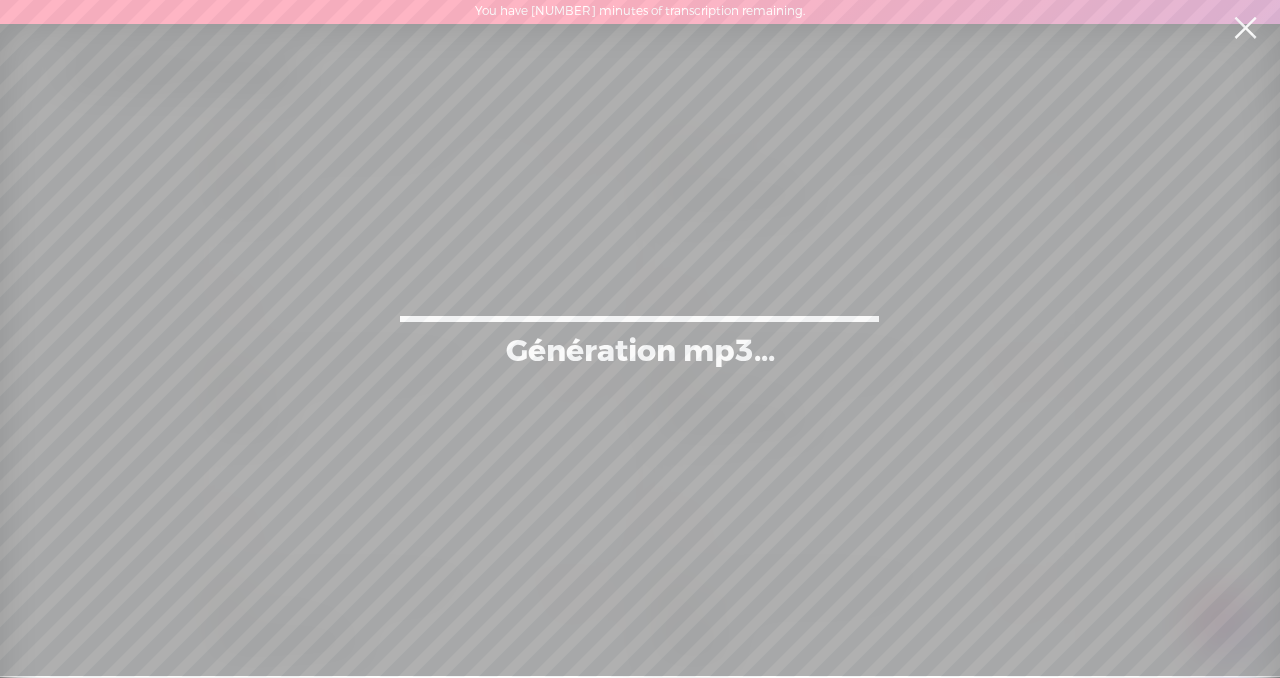 scroll, scrollTop: 13, scrollLeft: 0, axis: vertical 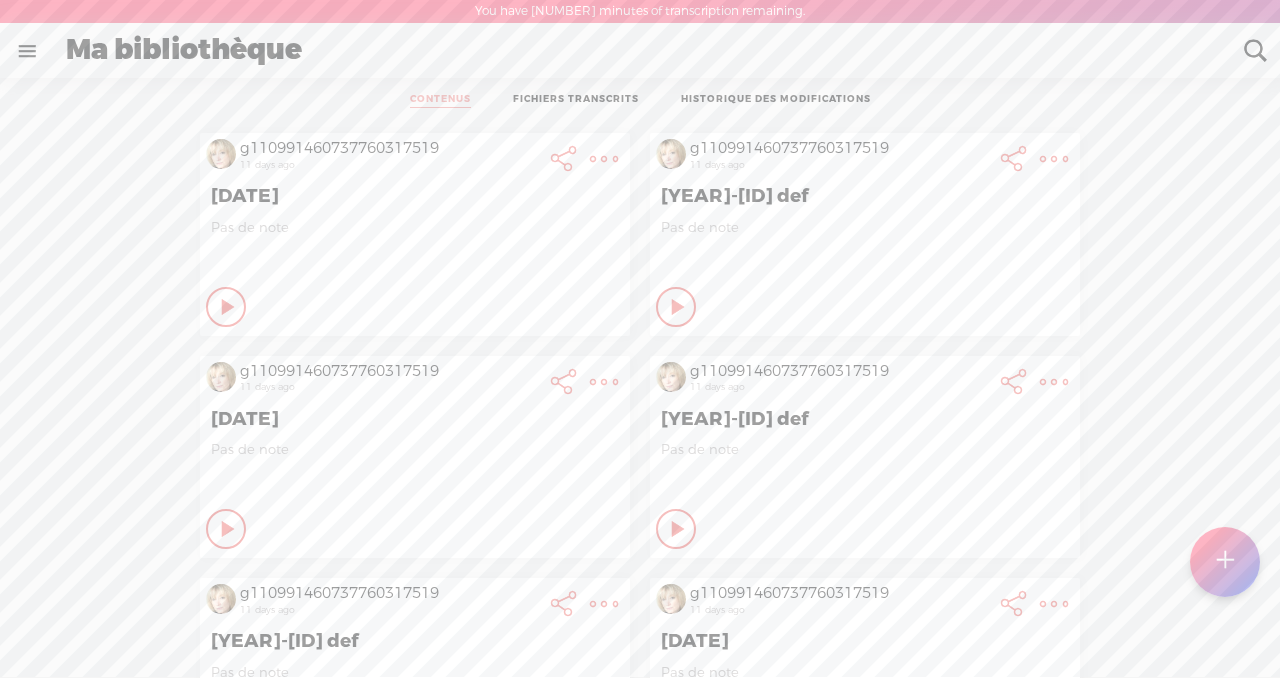 click at bounding box center (604, 382) 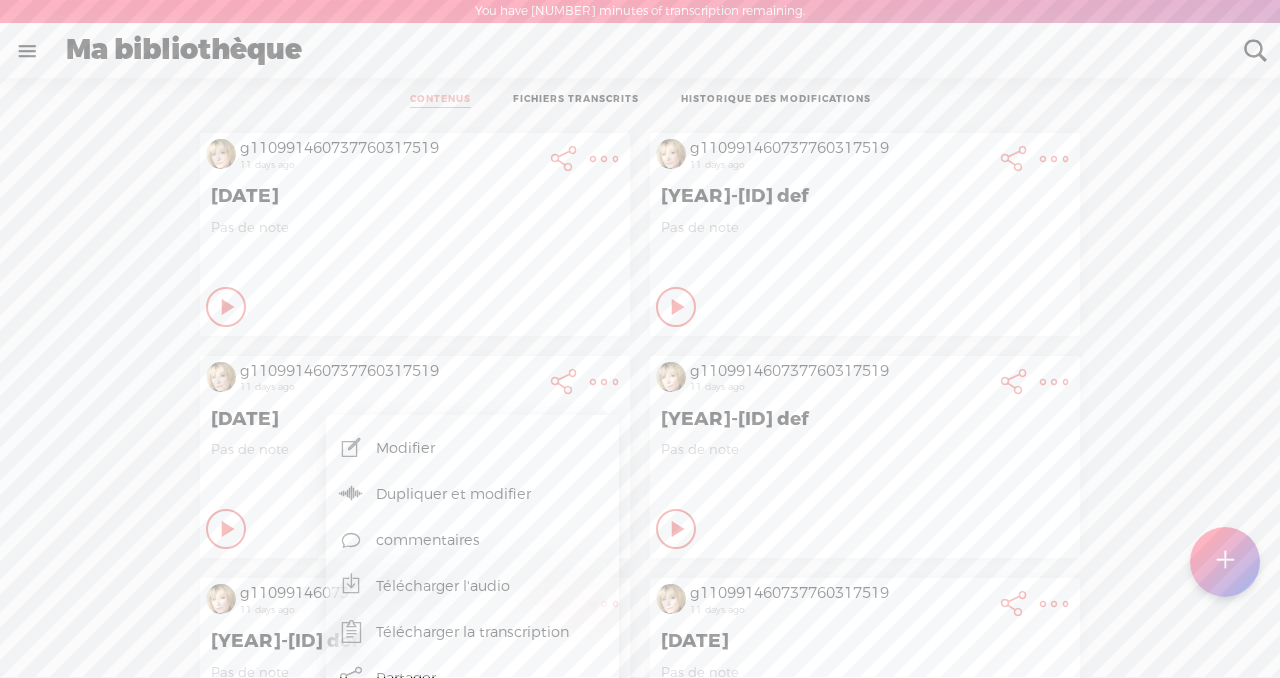 click on "Télécharger l'audio" at bounding box center (472, 586) 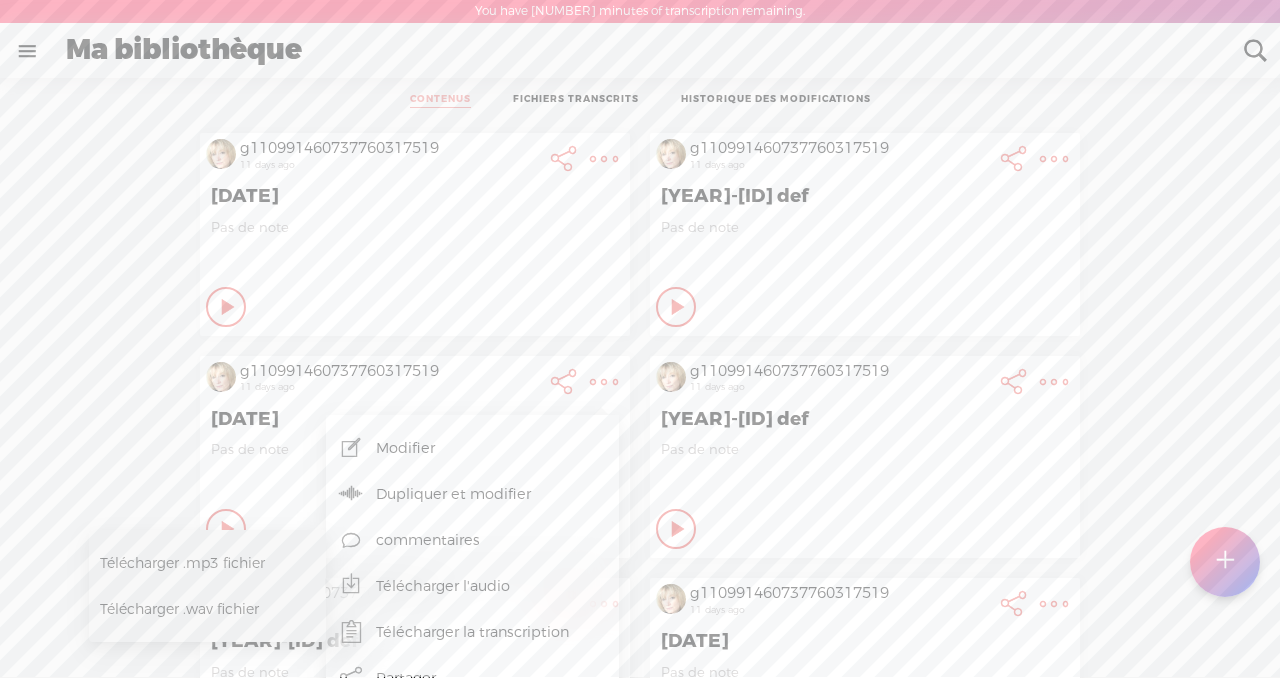 click on "Télécharger .mp3 fichier" at bounding box center (202, 563) 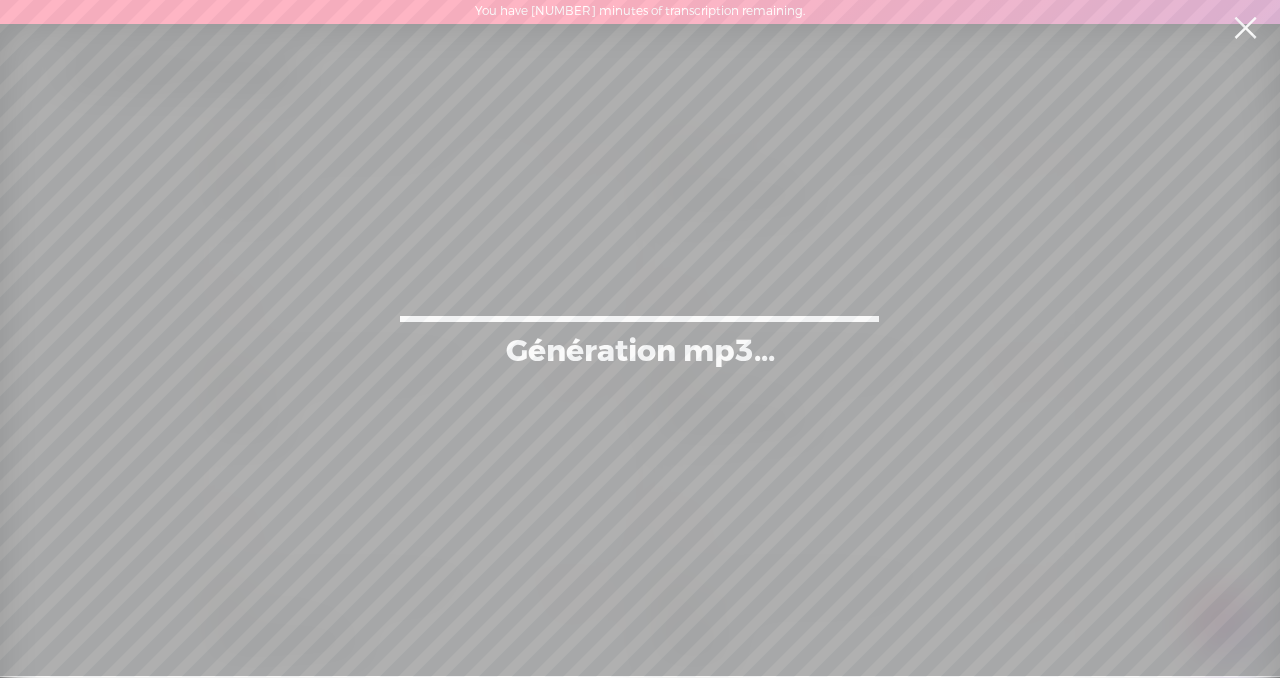 scroll, scrollTop: 13, scrollLeft: 0, axis: vertical 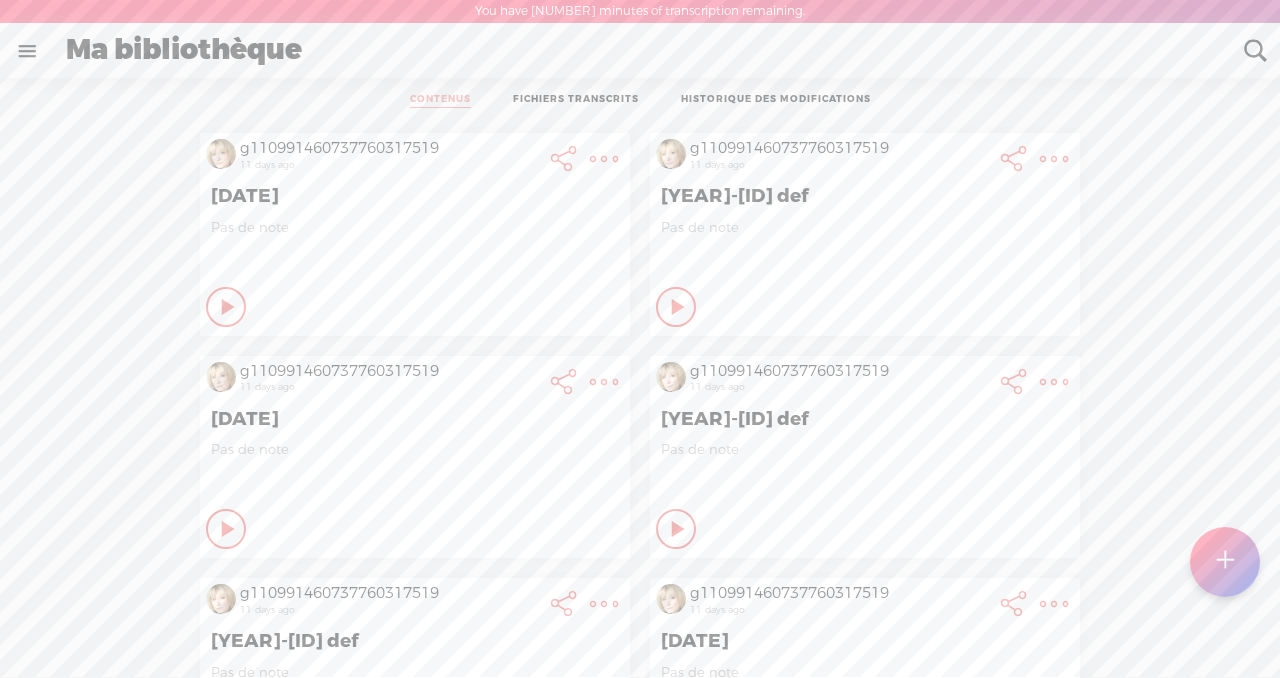 click at bounding box center [604, 159] 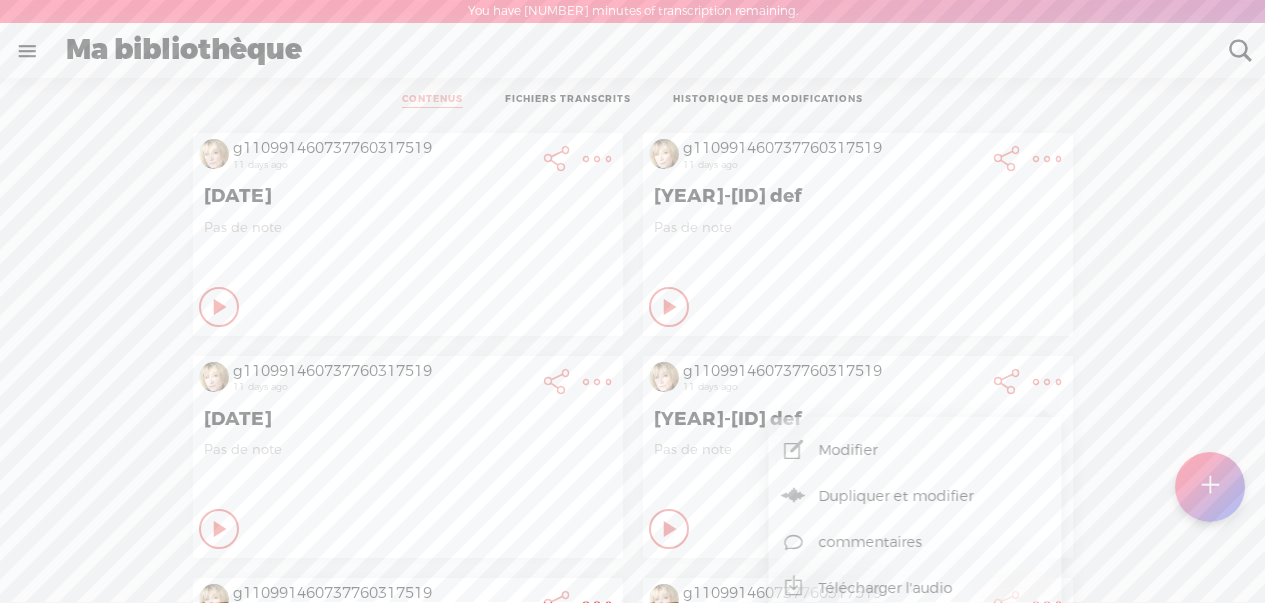 click at bounding box center (597, 159) 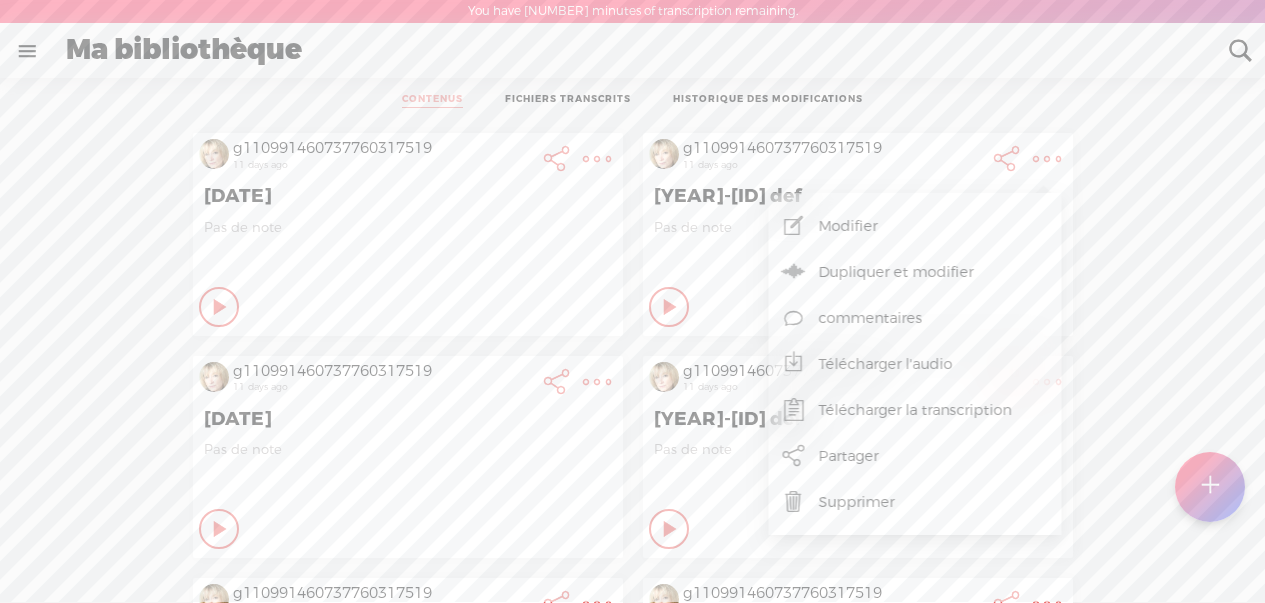 click on "Supprimer" at bounding box center (915, 502) 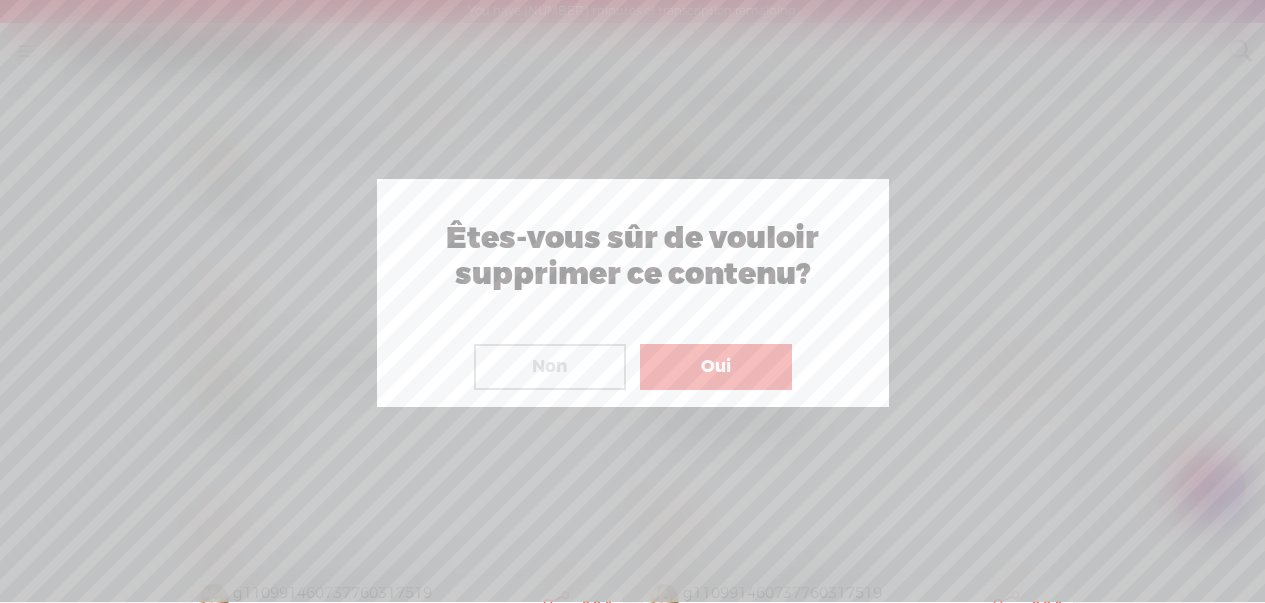click on "Oui" at bounding box center (716, 367) 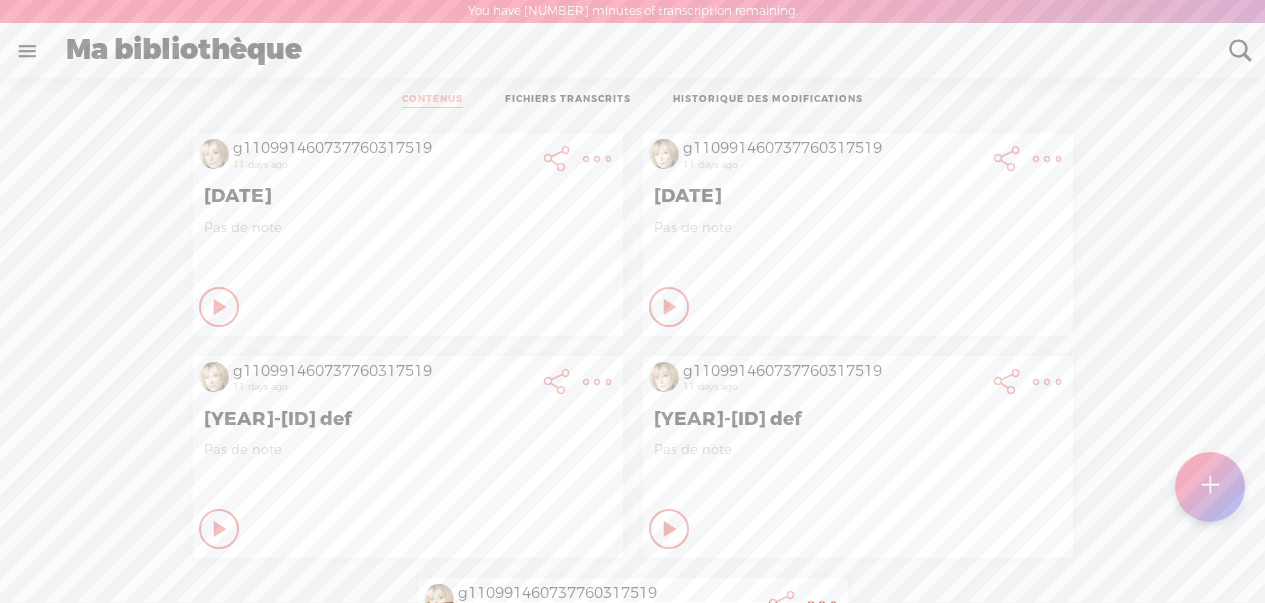 scroll, scrollTop: 2, scrollLeft: 0, axis: vertical 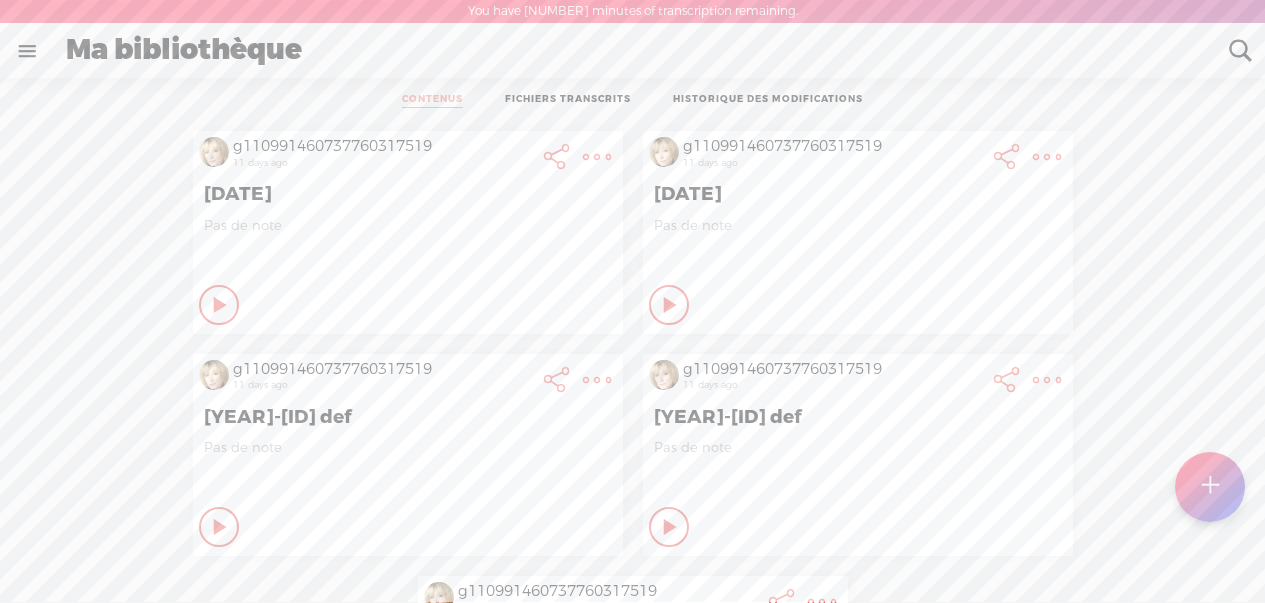click at bounding box center [597, 157] 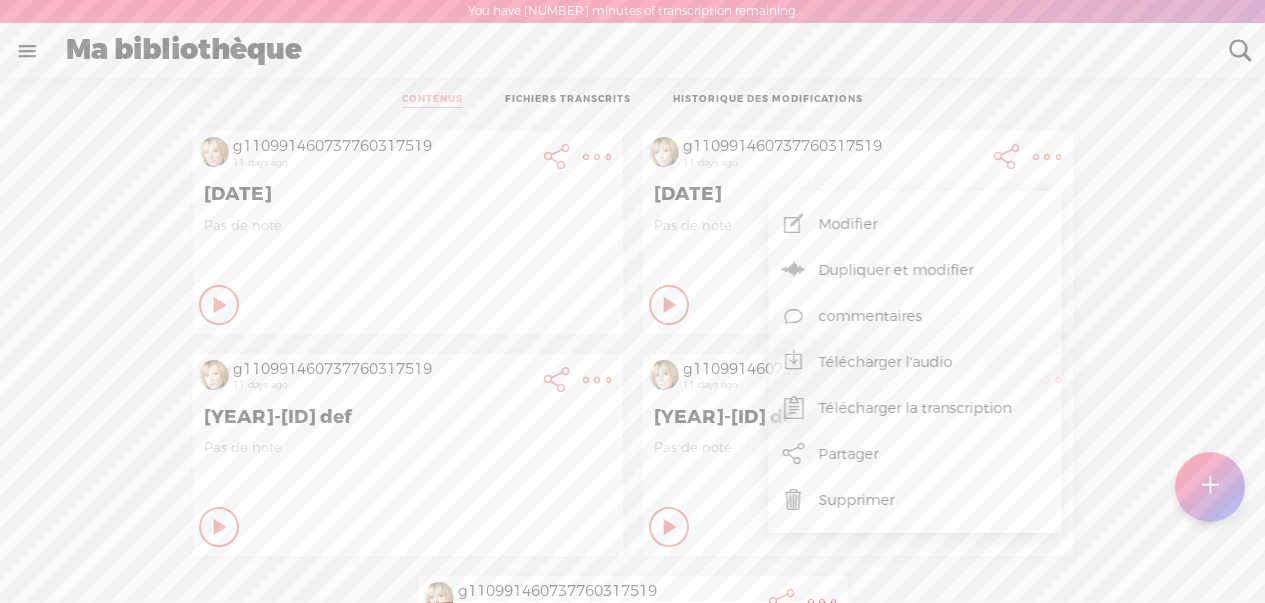 click on "Supprimer" at bounding box center (915, 500) 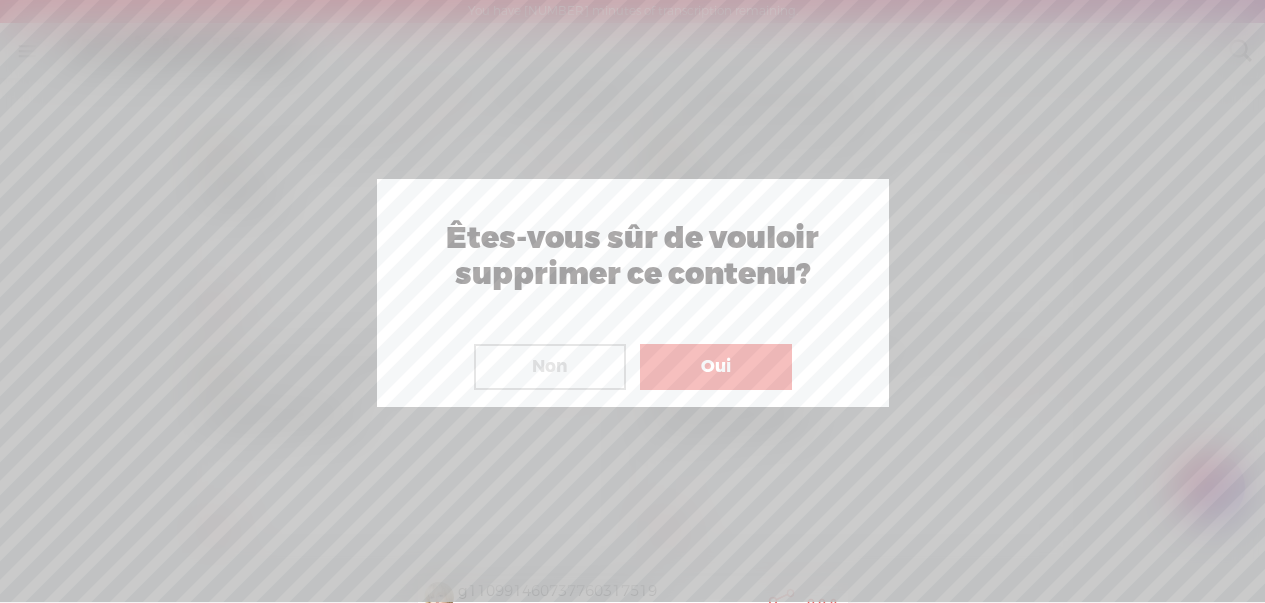 click on "Oui" at bounding box center (716, 367) 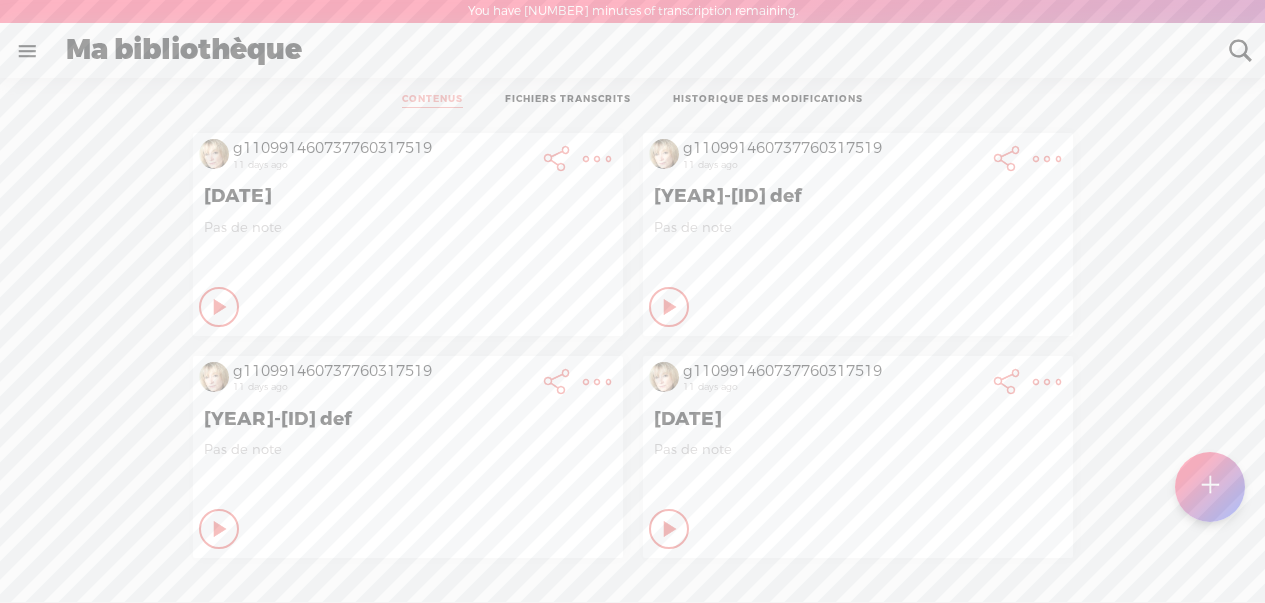 scroll, scrollTop: 0, scrollLeft: 0, axis: both 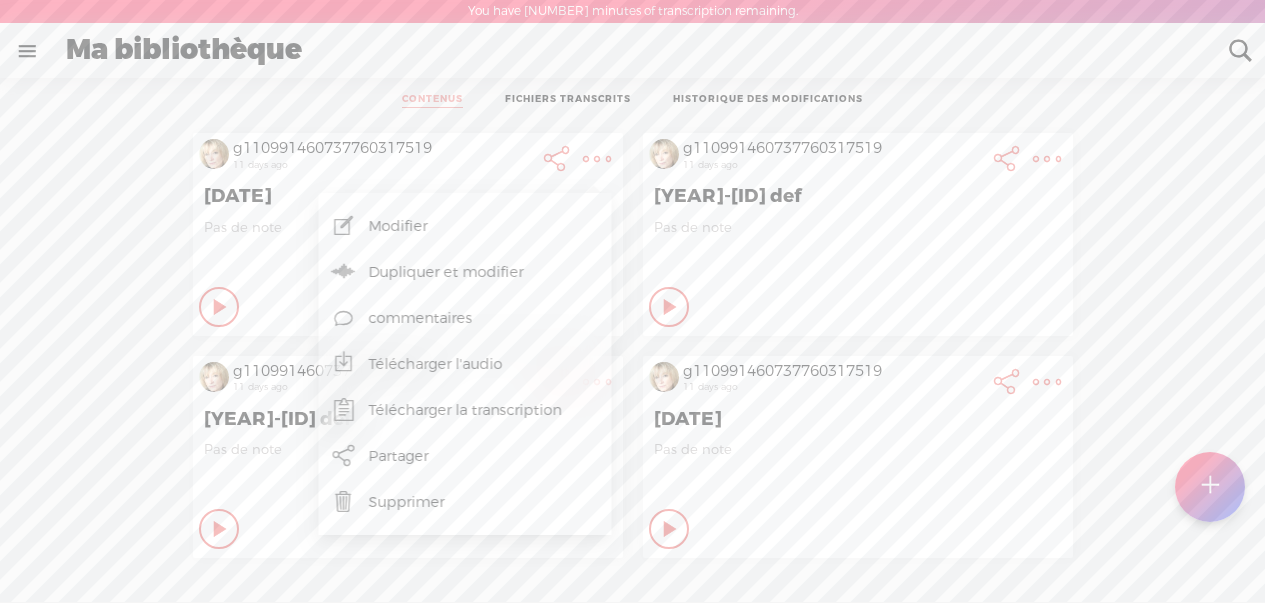 click on "Supprimer" at bounding box center (465, 502) 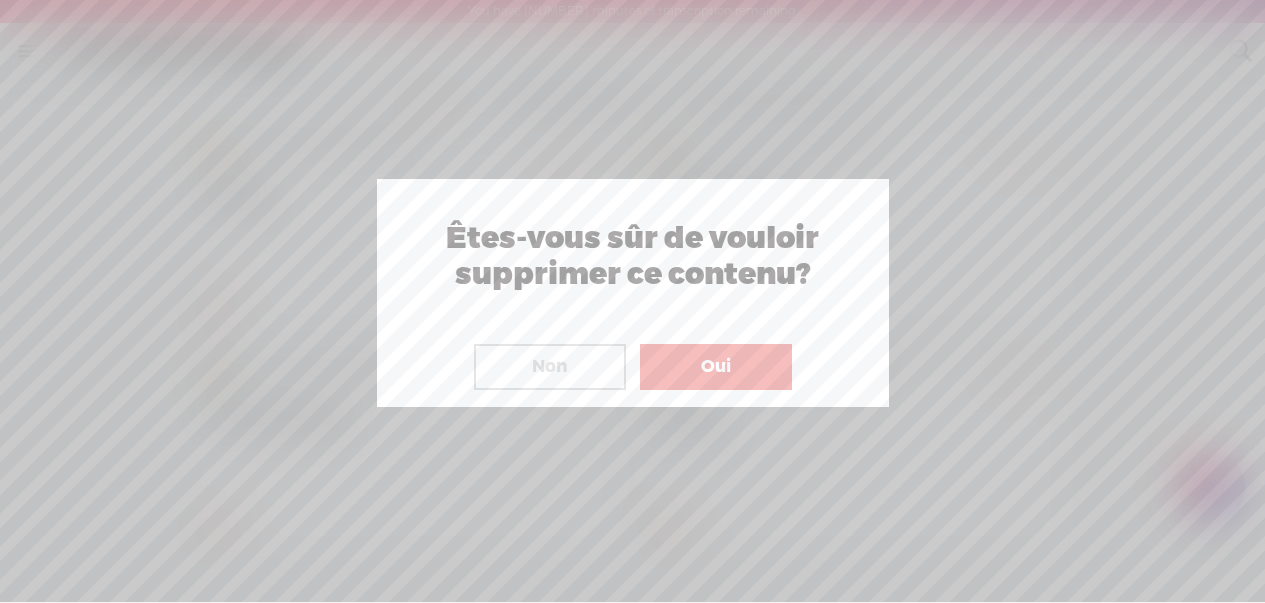 click on "Oui" at bounding box center (716, 367) 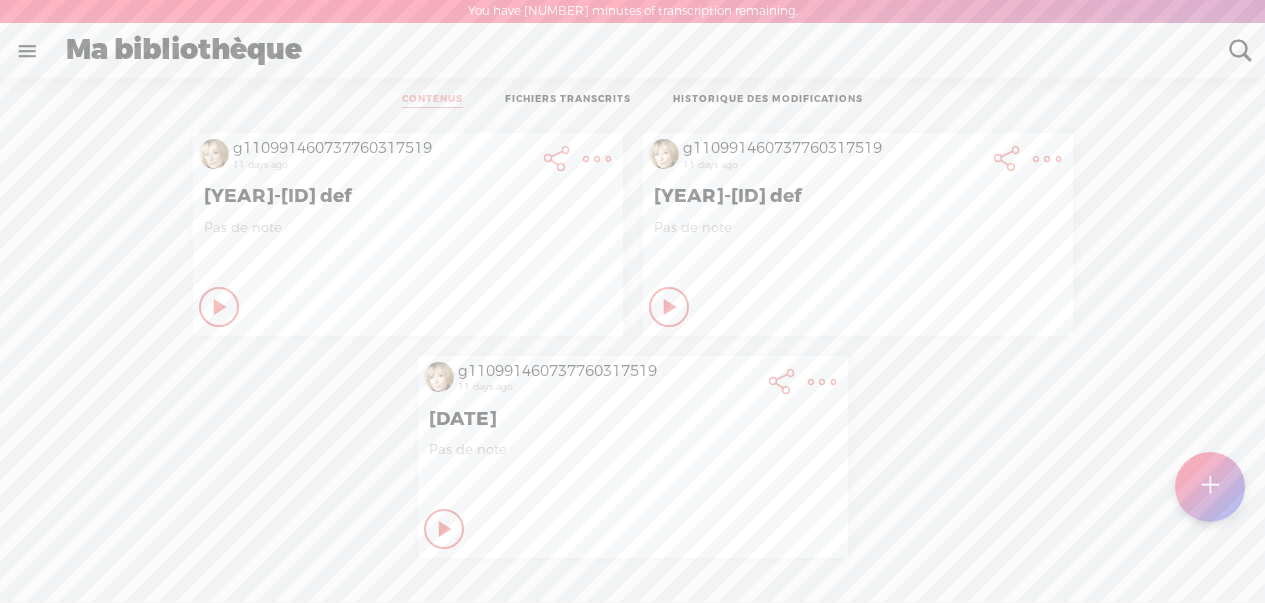 click at bounding box center [597, 159] 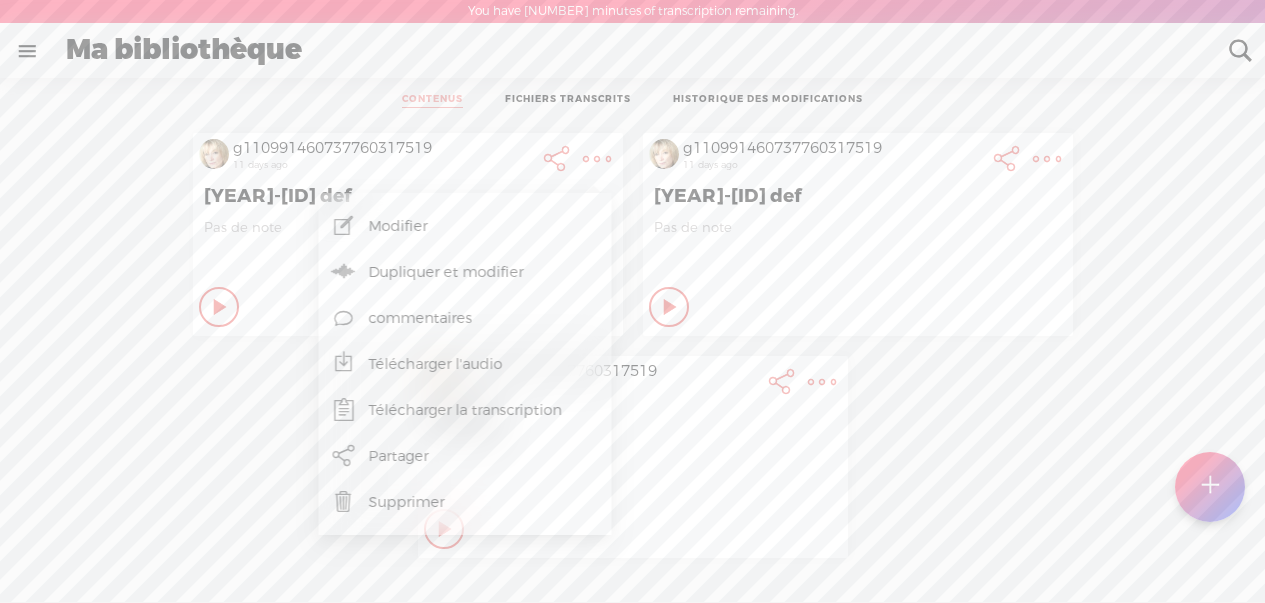 click on "Télécharger l'audio" at bounding box center (465, 364) 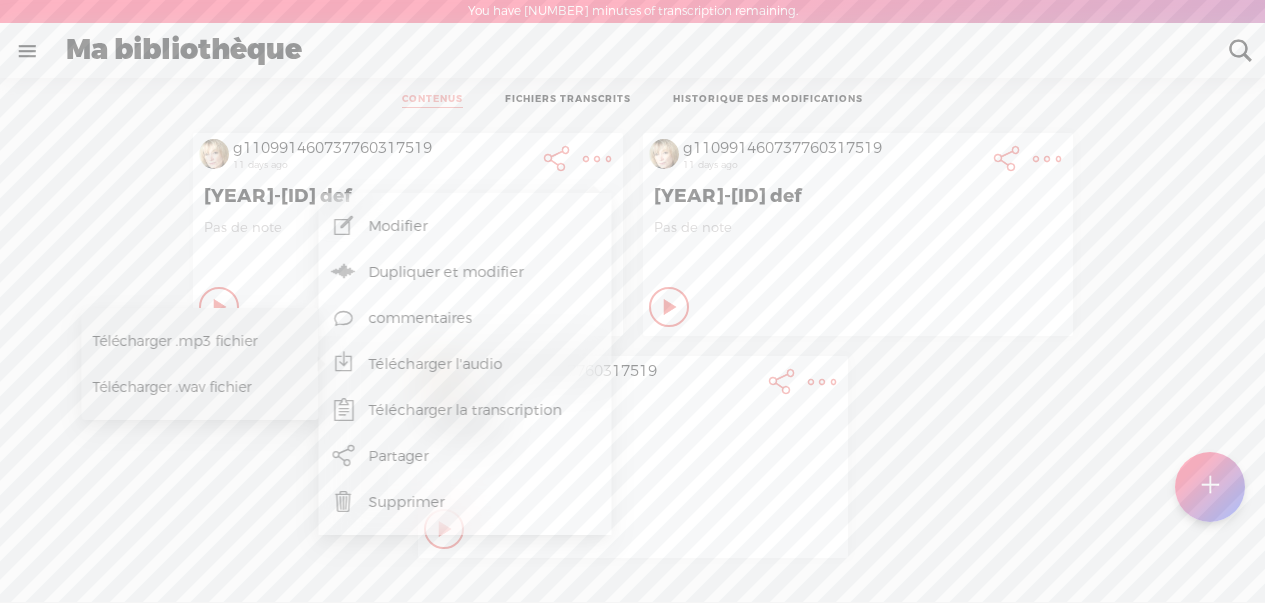 click on "Télécharger .mp3 fichier" at bounding box center [195, 341] 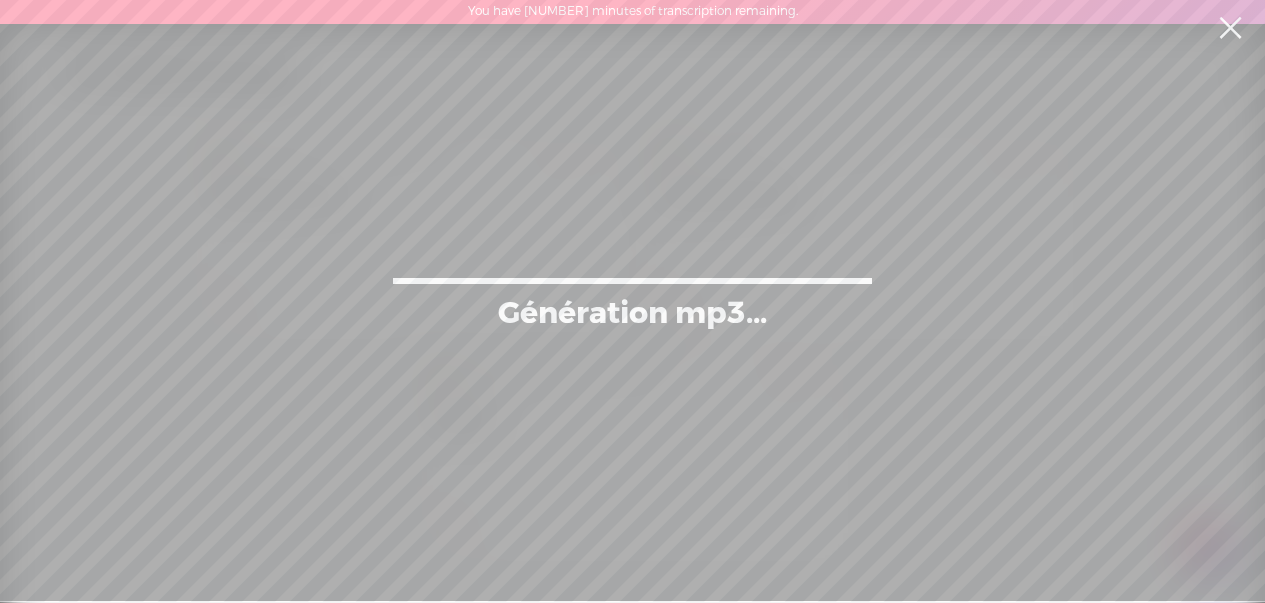 scroll, scrollTop: 13, scrollLeft: 0, axis: vertical 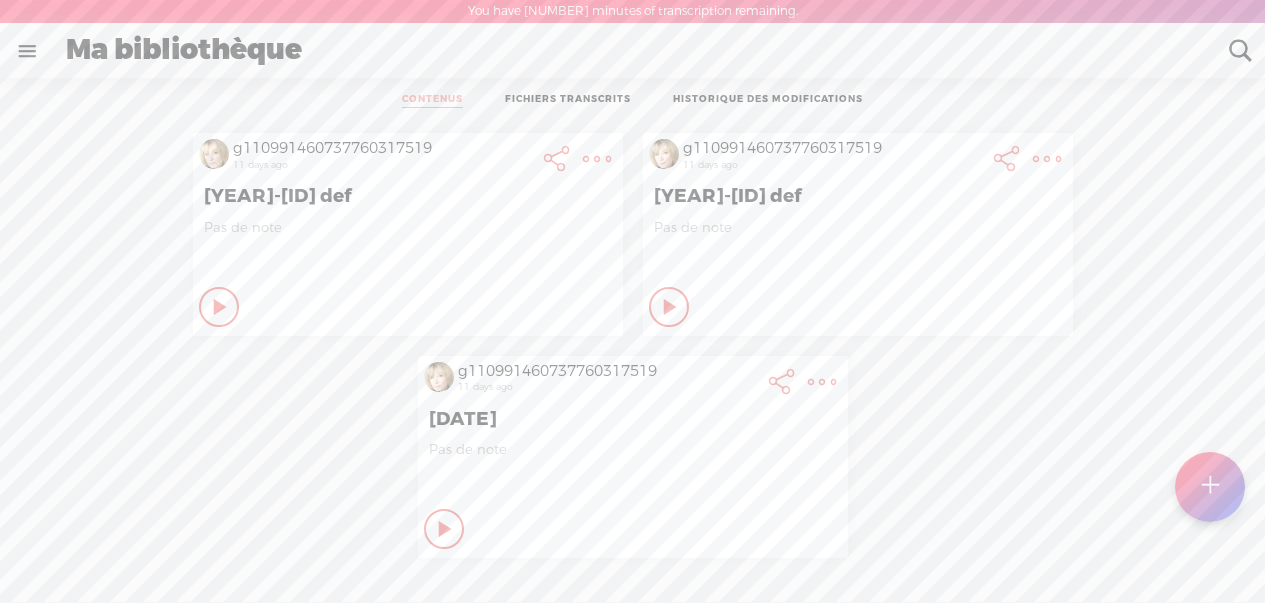 click at bounding box center (597, 159) 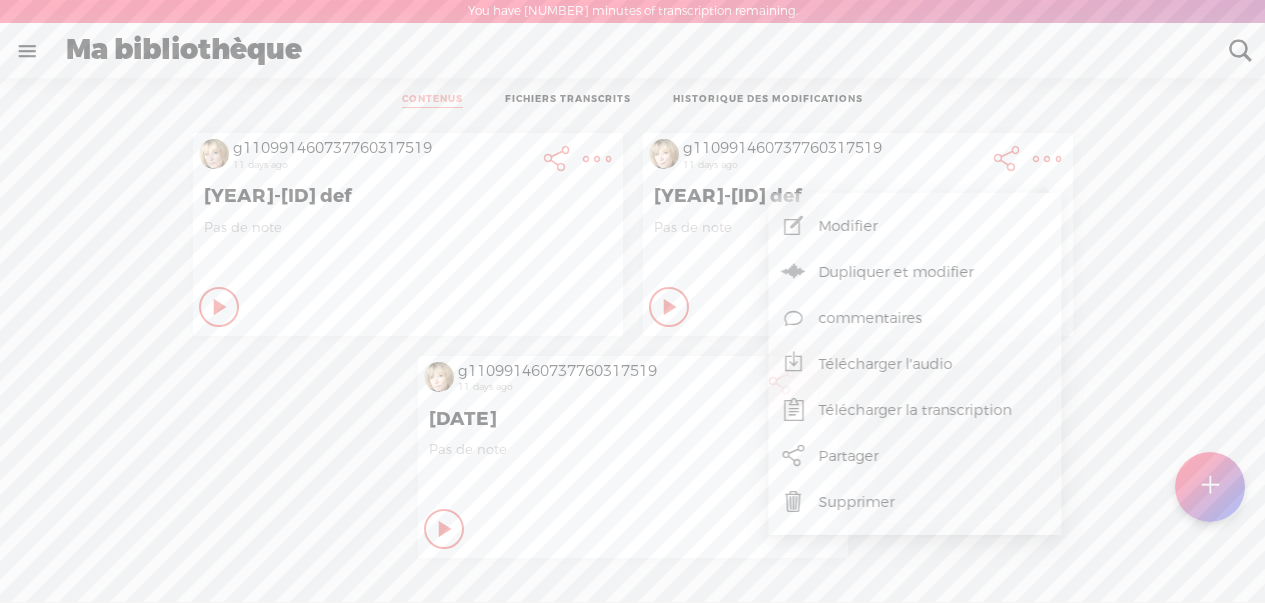 click on "Télécharger l'audio" at bounding box center (915, 364) 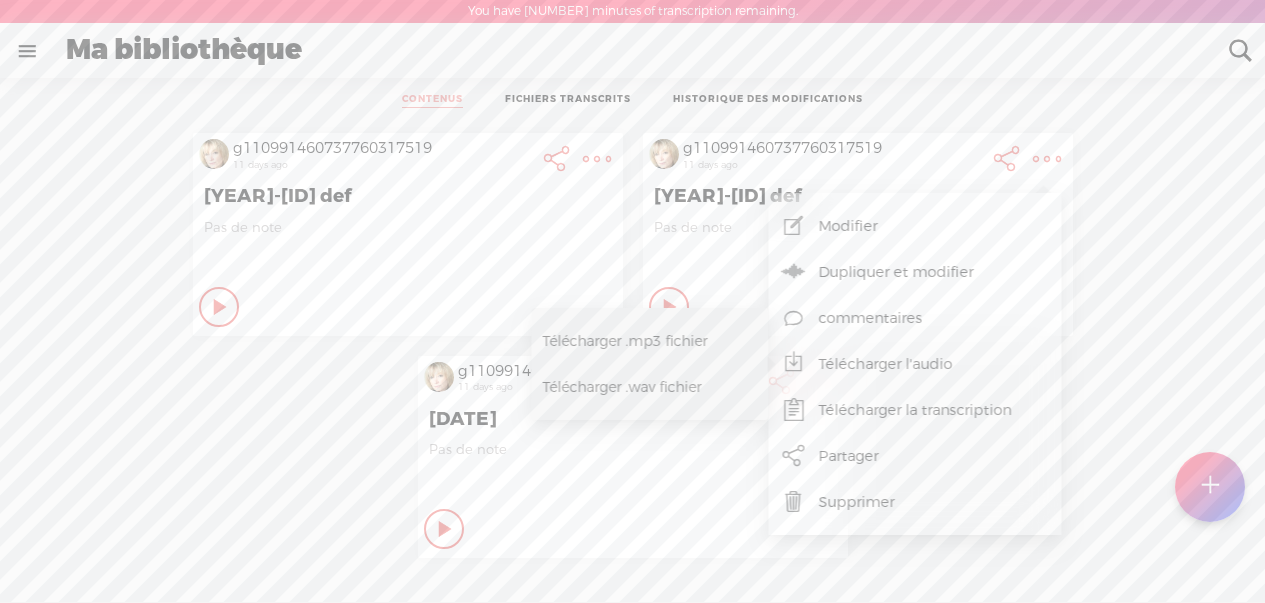 click on "Télécharger .mp3 fichier" at bounding box center (645, 341) 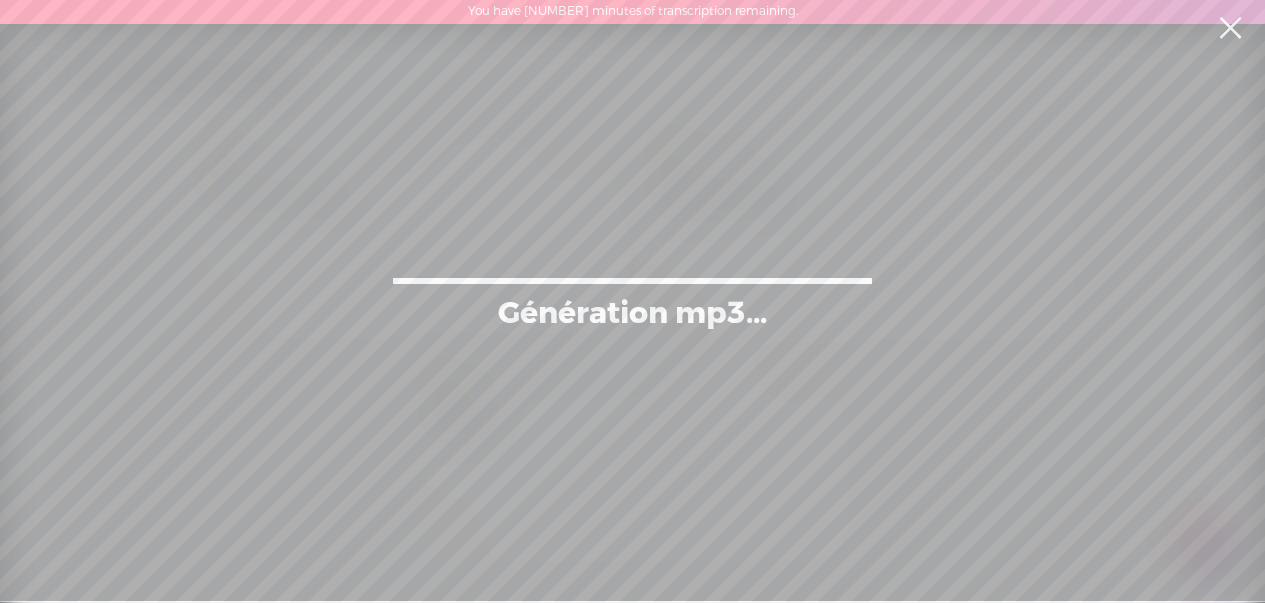 scroll, scrollTop: 13, scrollLeft: 0, axis: vertical 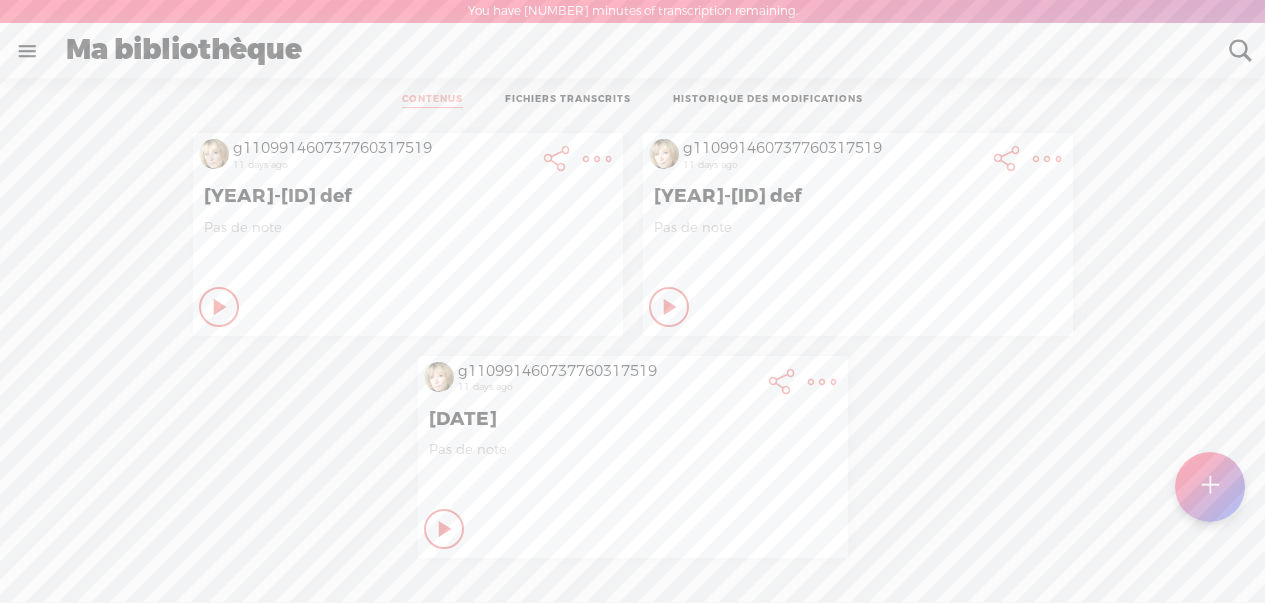 click at bounding box center [597, 159] 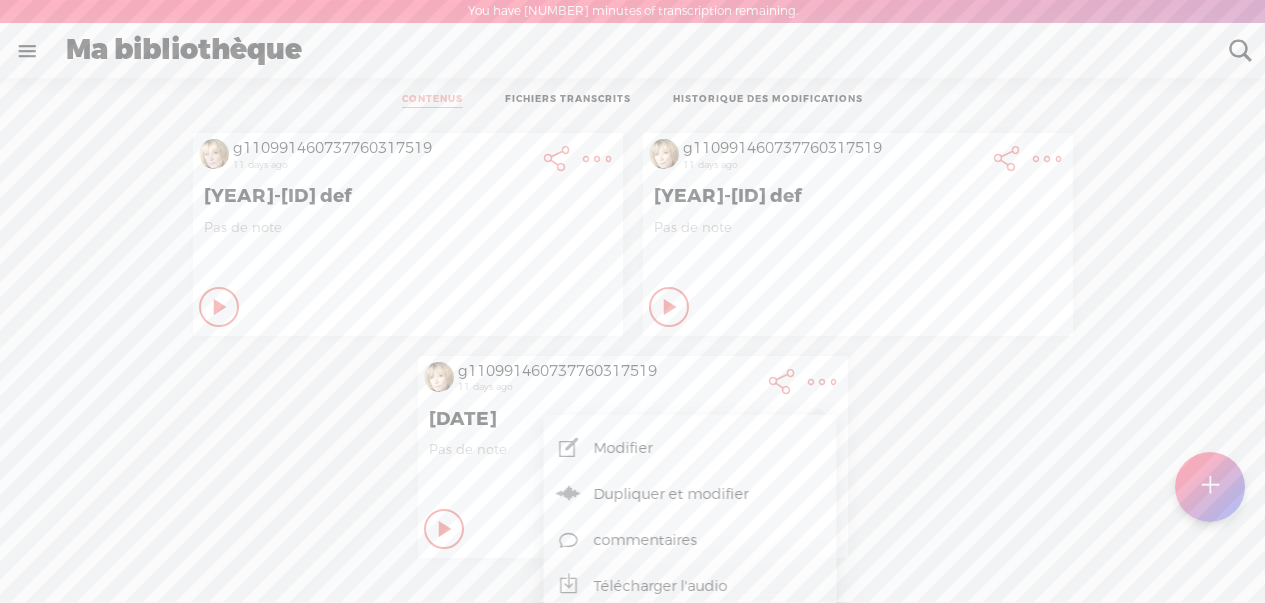 click on "Télécharger l'audio" at bounding box center [690, 586] 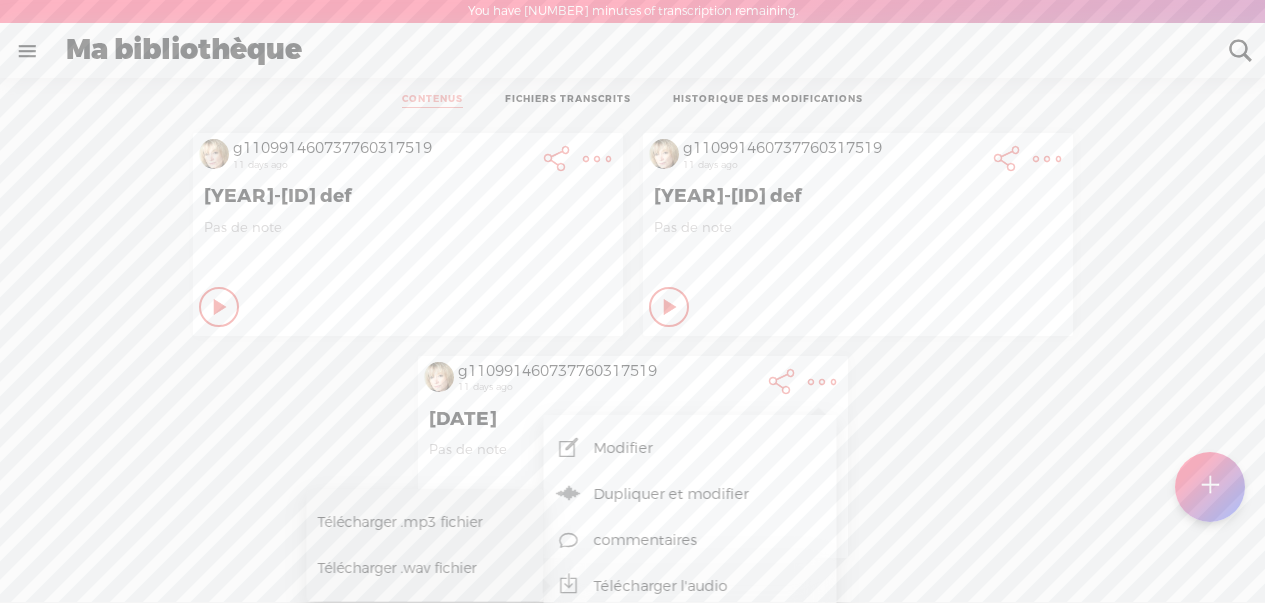 click on "Télécharger .mp3 fichier" at bounding box center [420, 522] 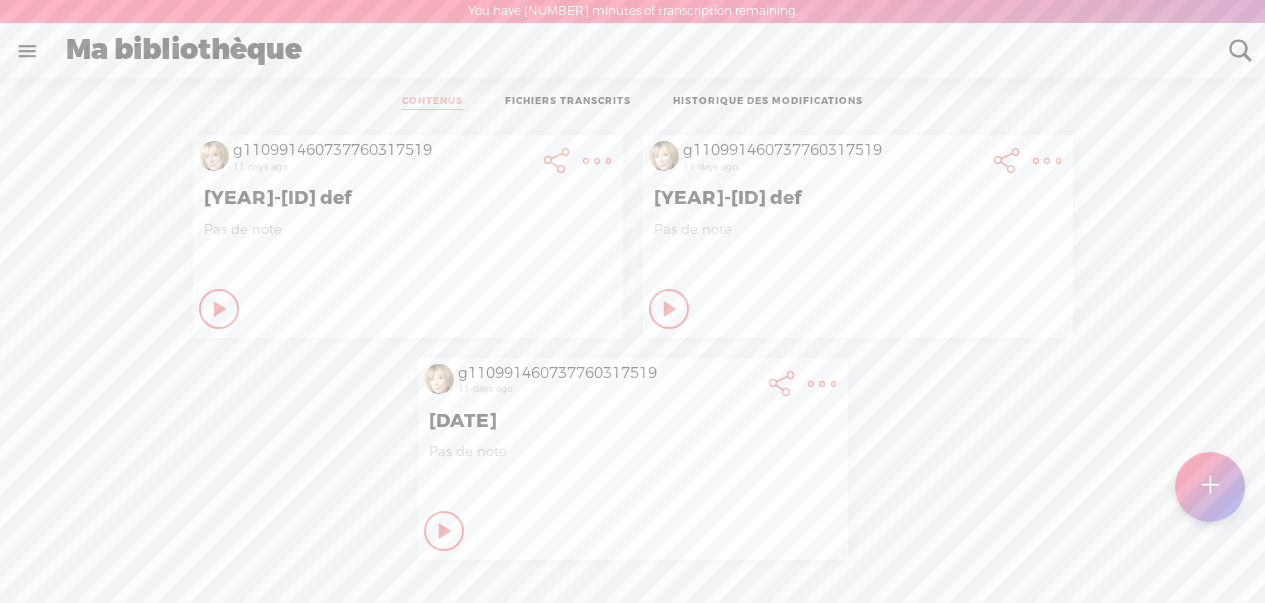 scroll, scrollTop: 15, scrollLeft: 0, axis: vertical 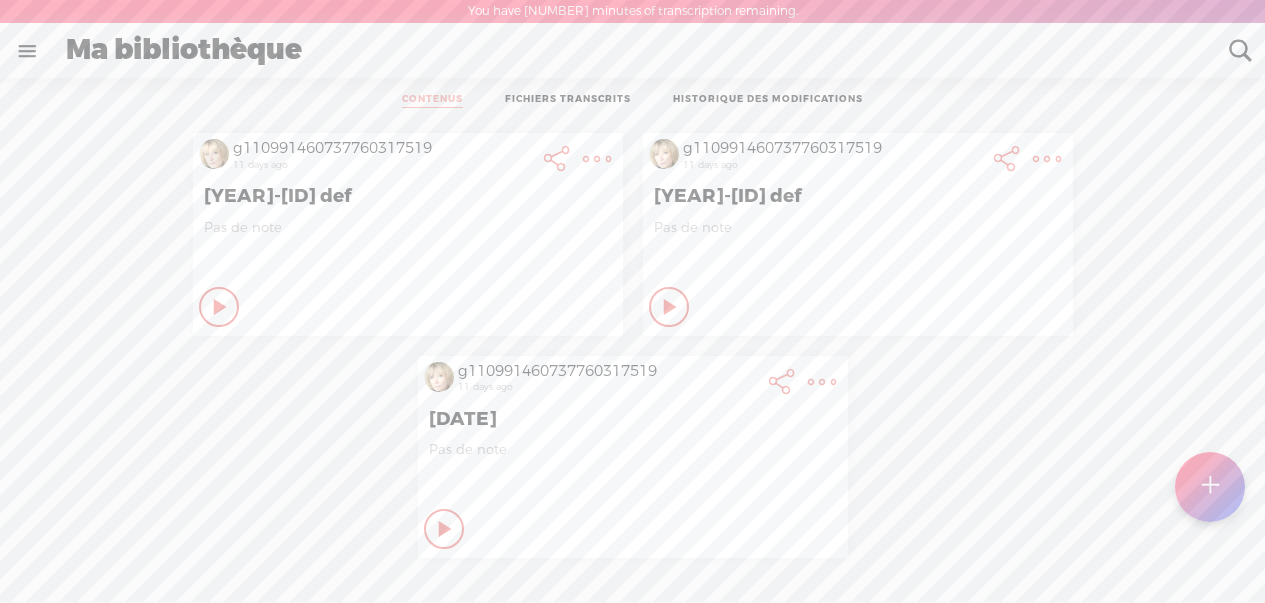 click at bounding box center [822, 382] 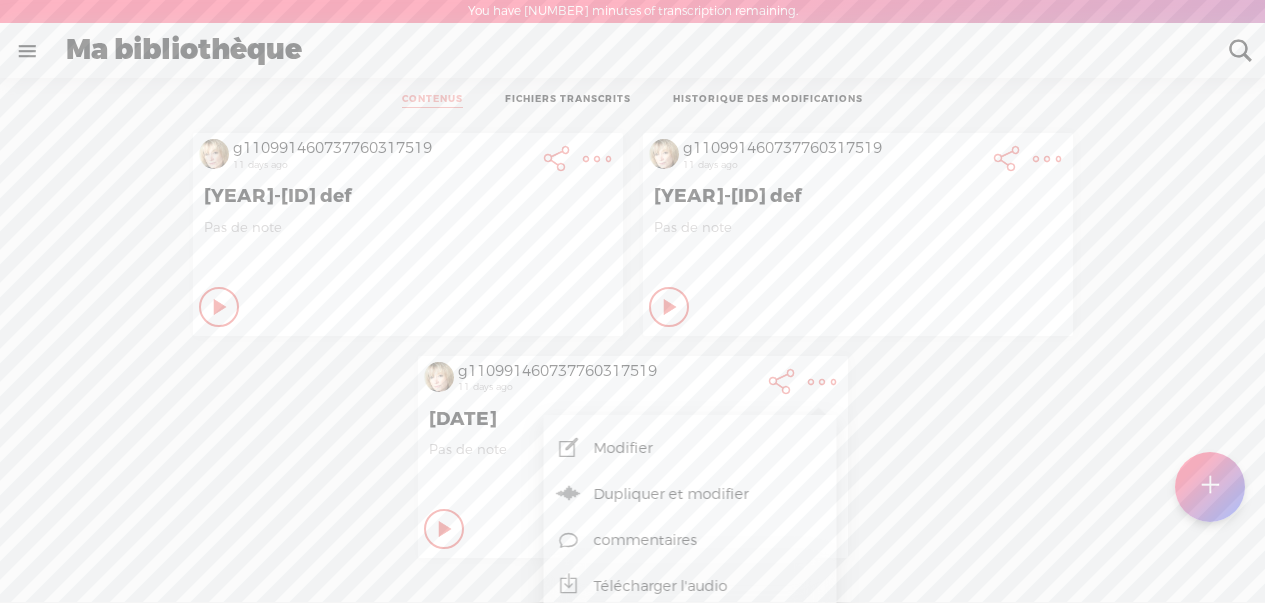click at bounding box center (597, 159) 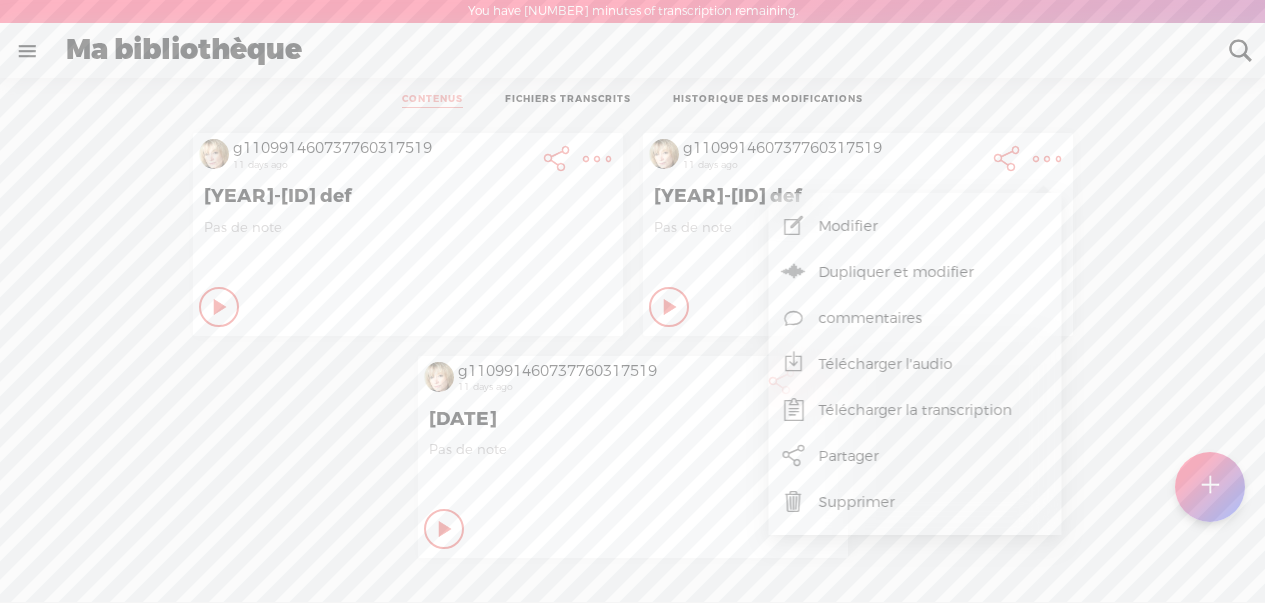 click on "Supprimer" at bounding box center [915, 502] 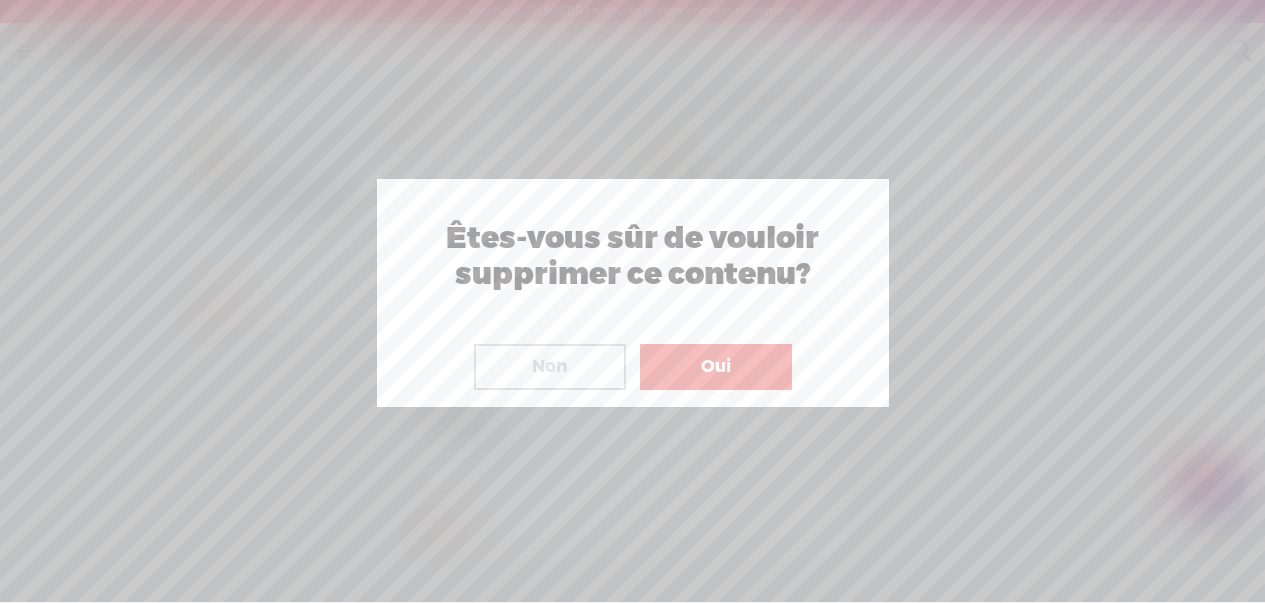 click on "Oui" at bounding box center [716, 367] 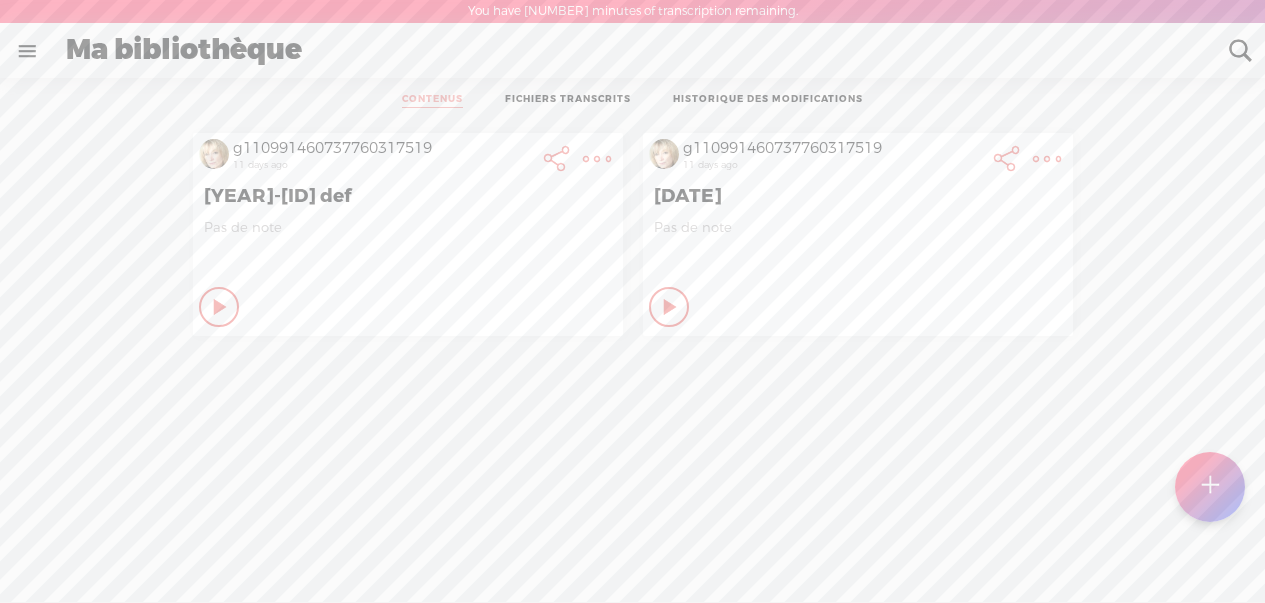 click at bounding box center [597, 159] 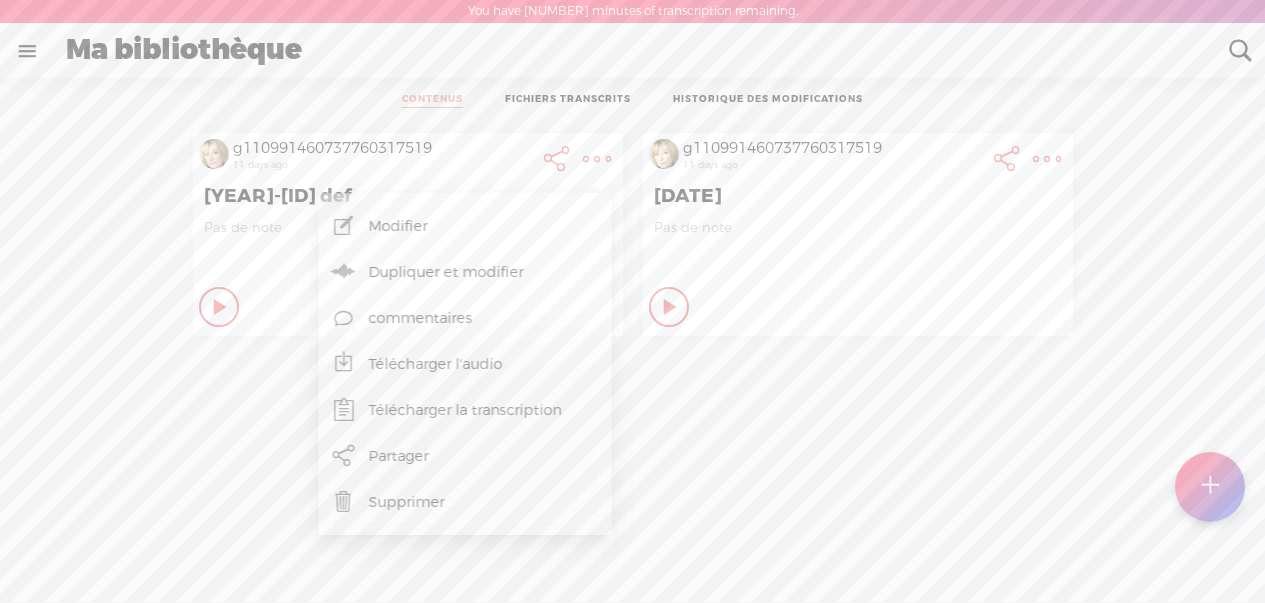 click on "Supprimer" at bounding box center (465, 502) 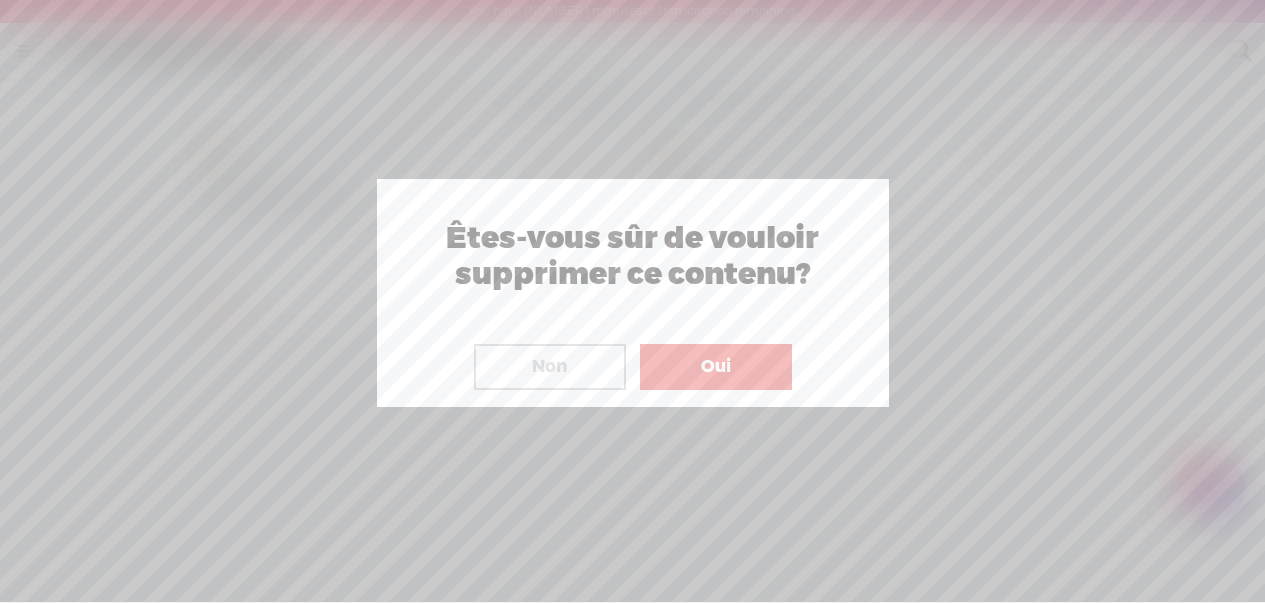 click at bounding box center [632, 301] 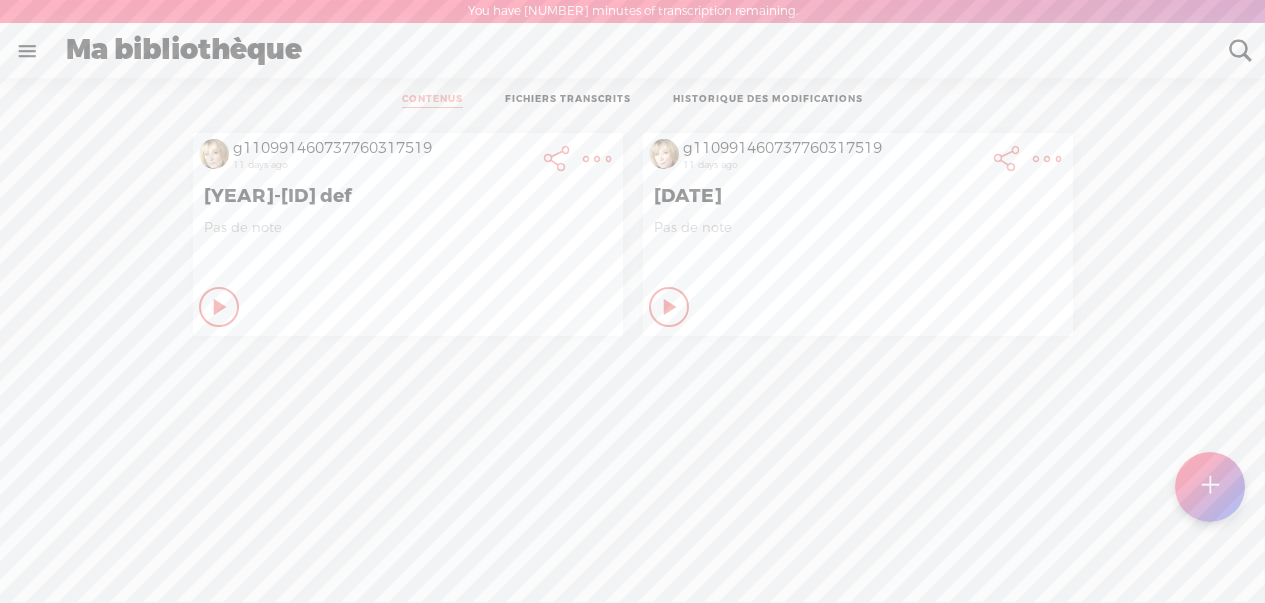 click at bounding box center [597, 159] 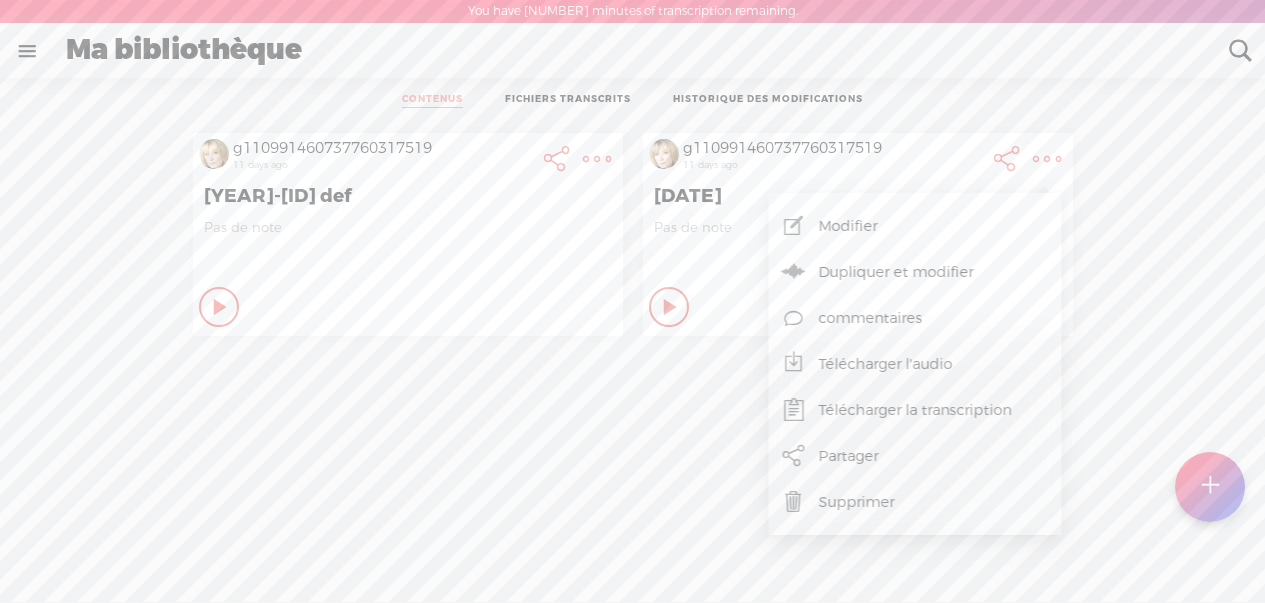 click on "Supprimer" at bounding box center (915, 502) 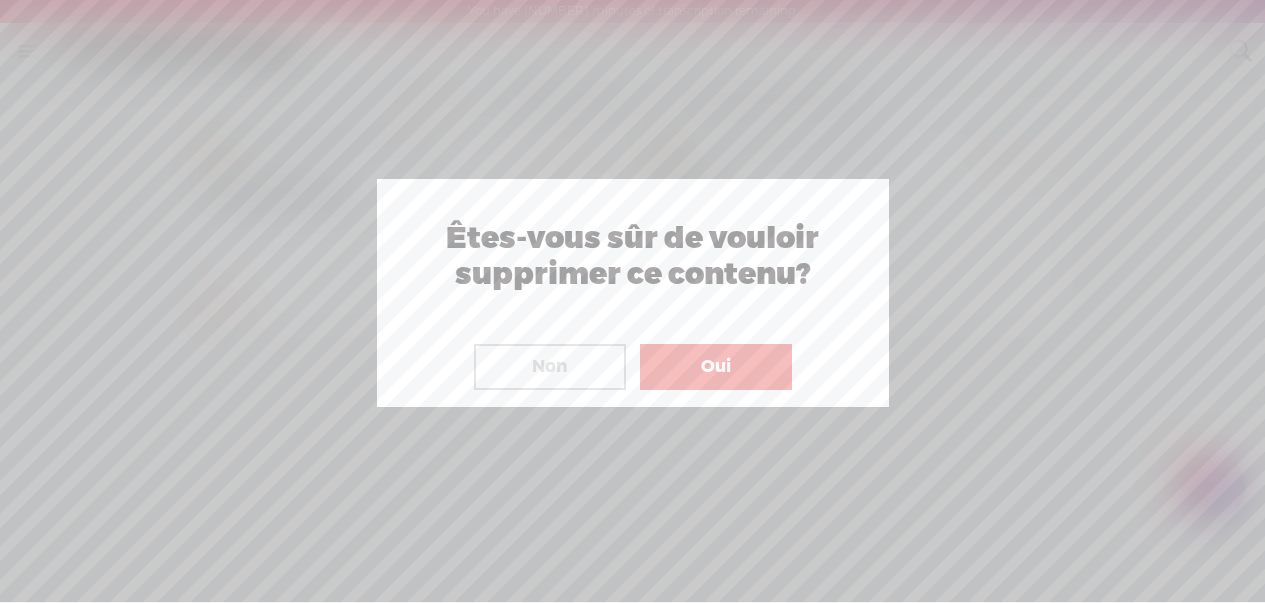 click on "Oui" at bounding box center (716, 367) 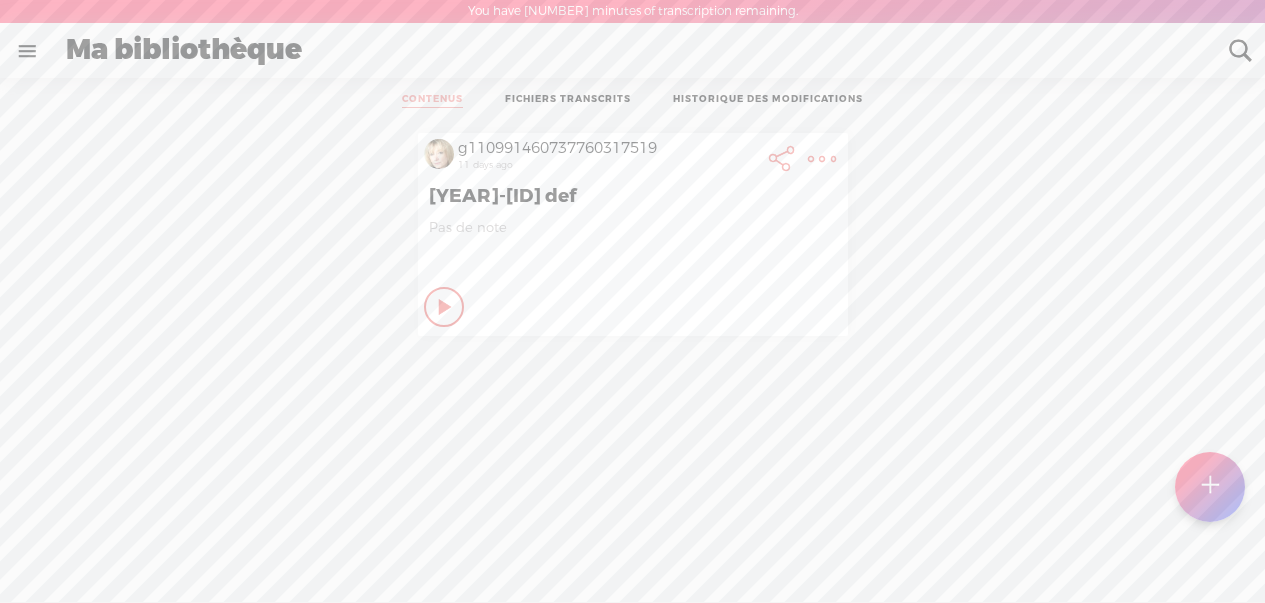 click at bounding box center [822, 159] 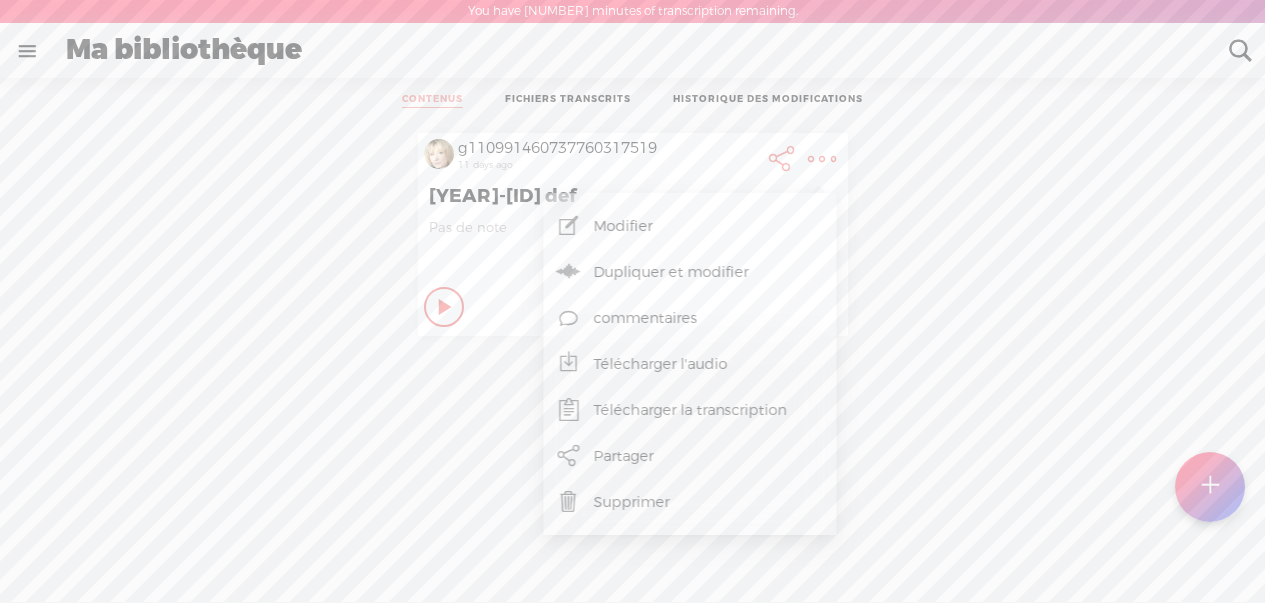 click on "Supprimer" at bounding box center [690, 502] 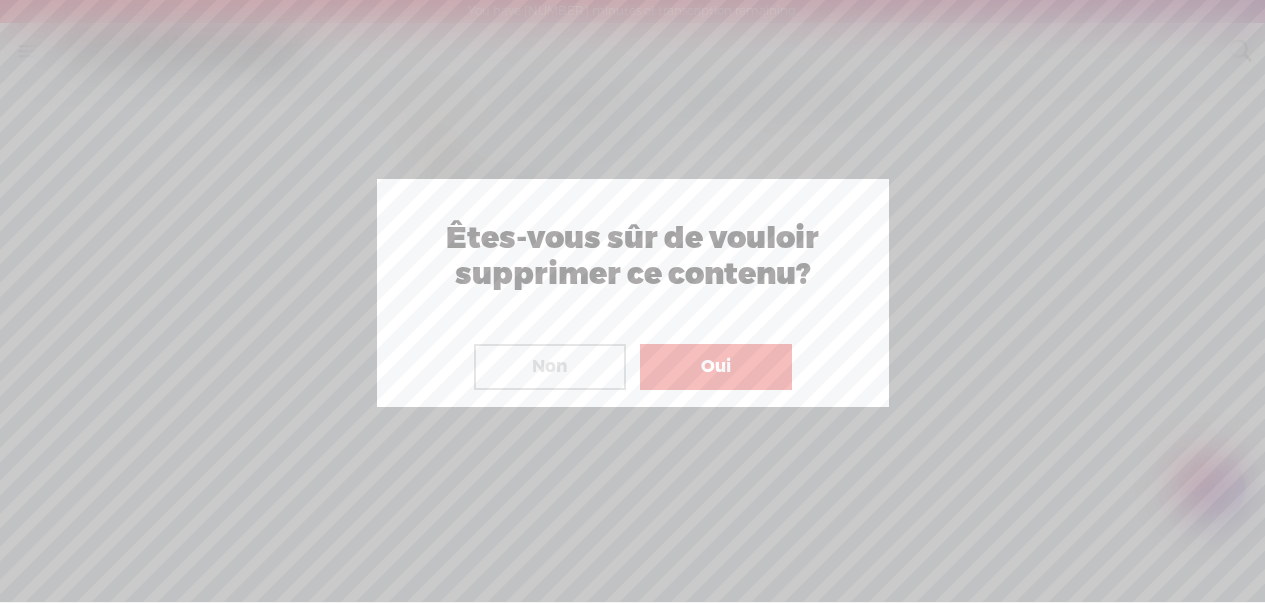 click on "Oui" at bounding box center (716, 367) 